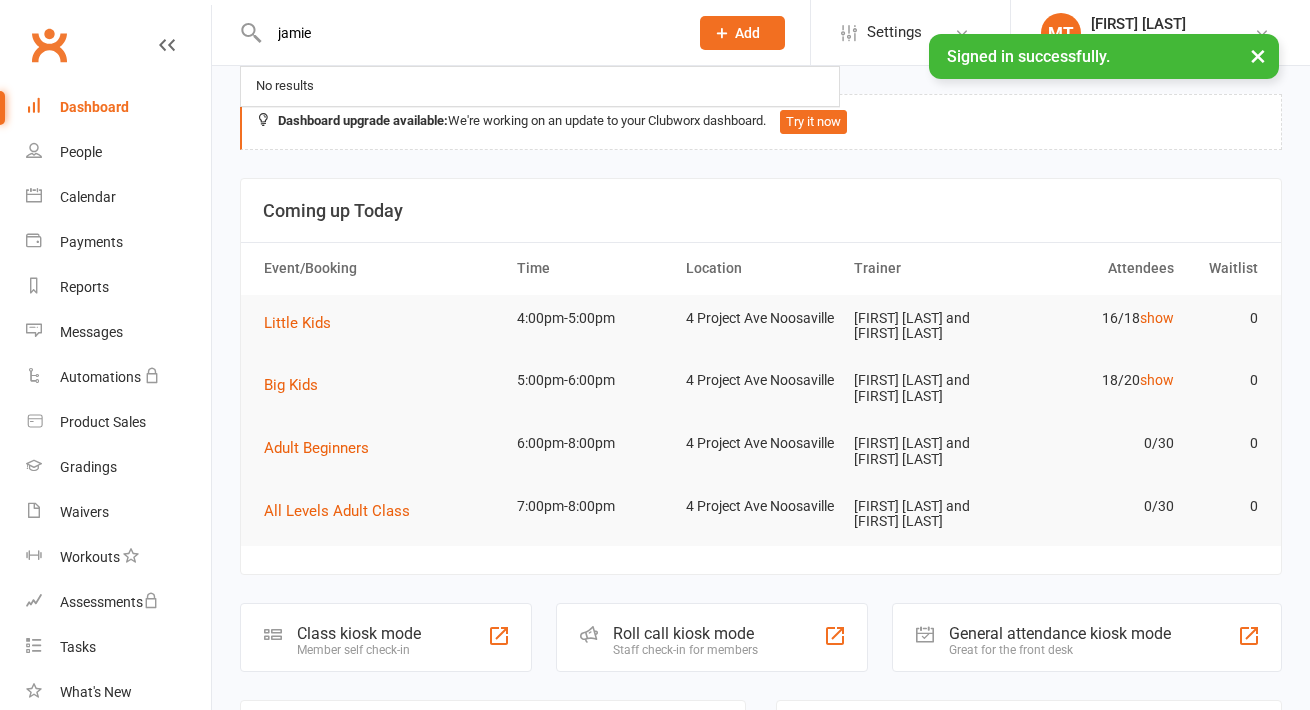 scroll, scrollTop: 0, scrollLeft: 0, axis: both 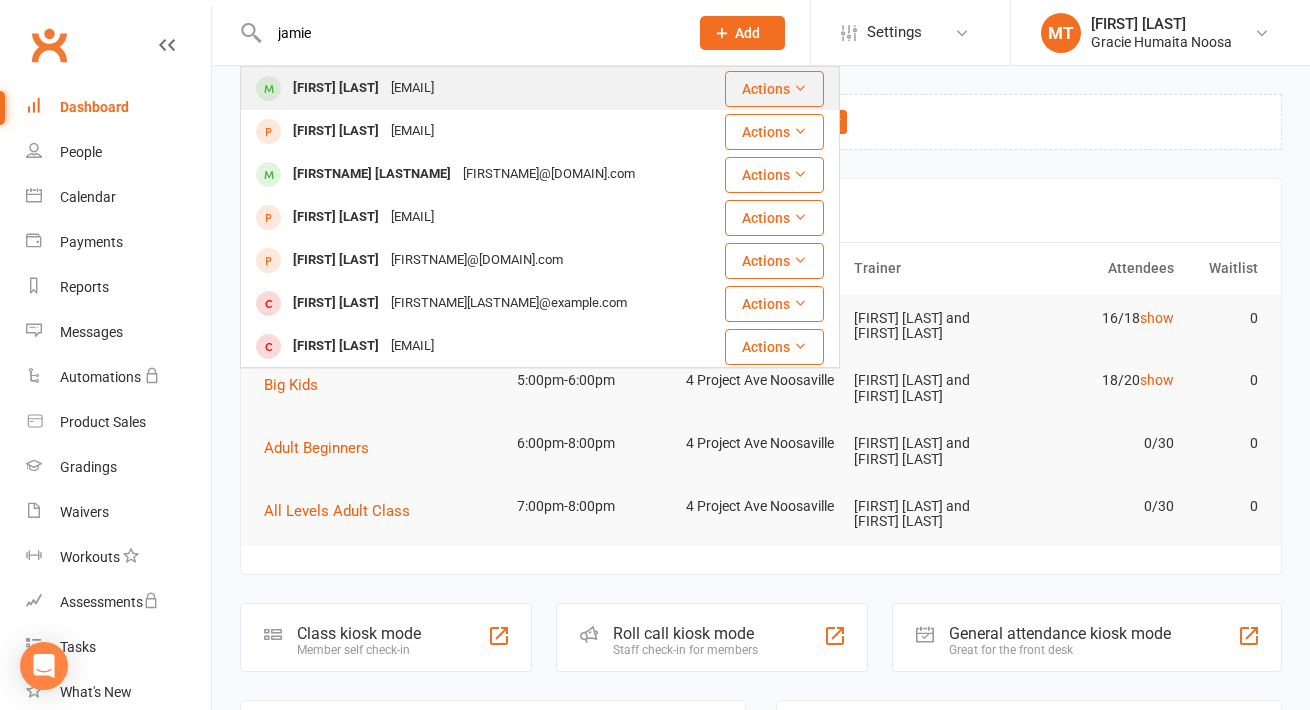 type on "jamie" 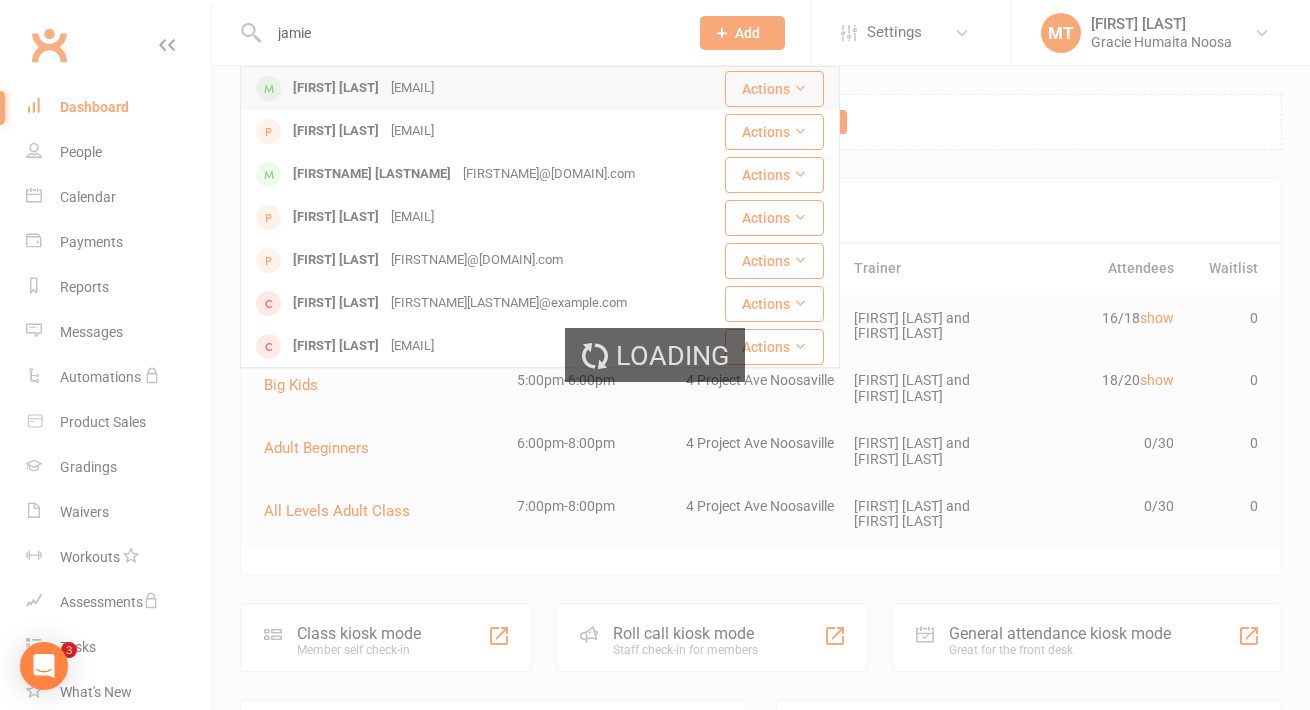 type 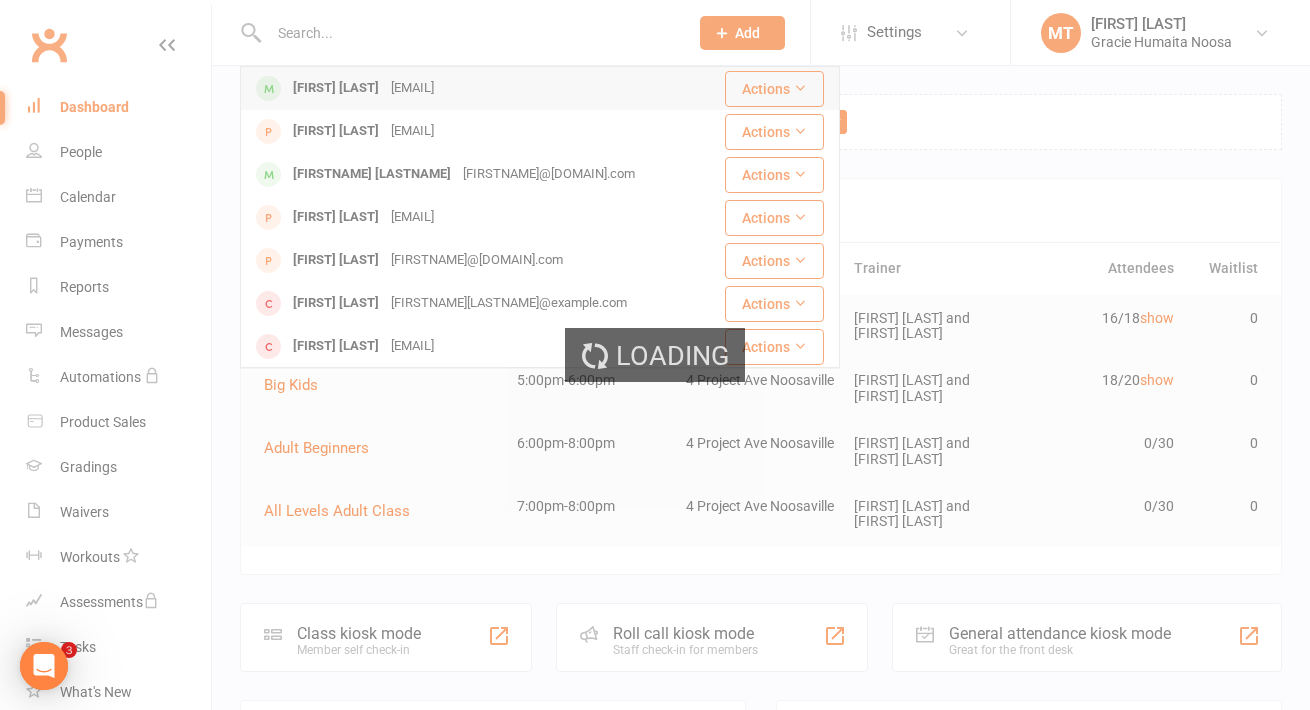 scroll, scrollTop: 0, scrollLeft: 0, axis: both 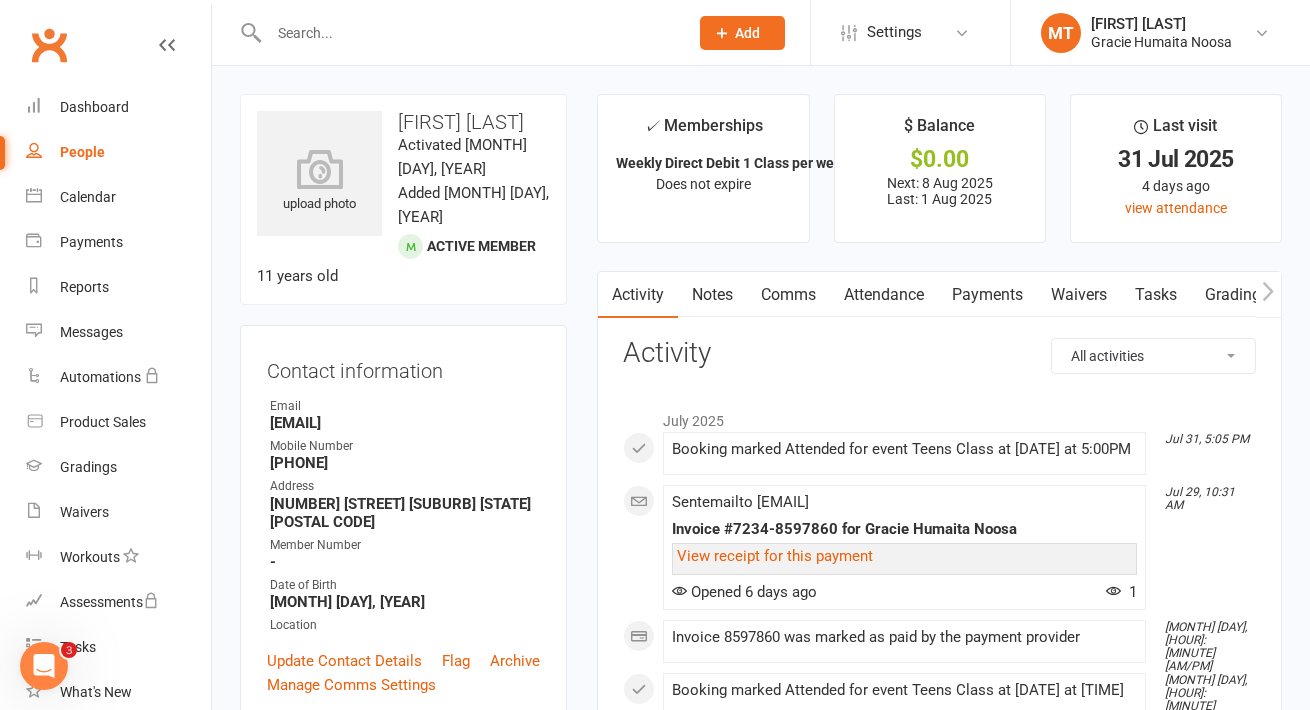 click on "Payments" at bounding box center (987, 295) 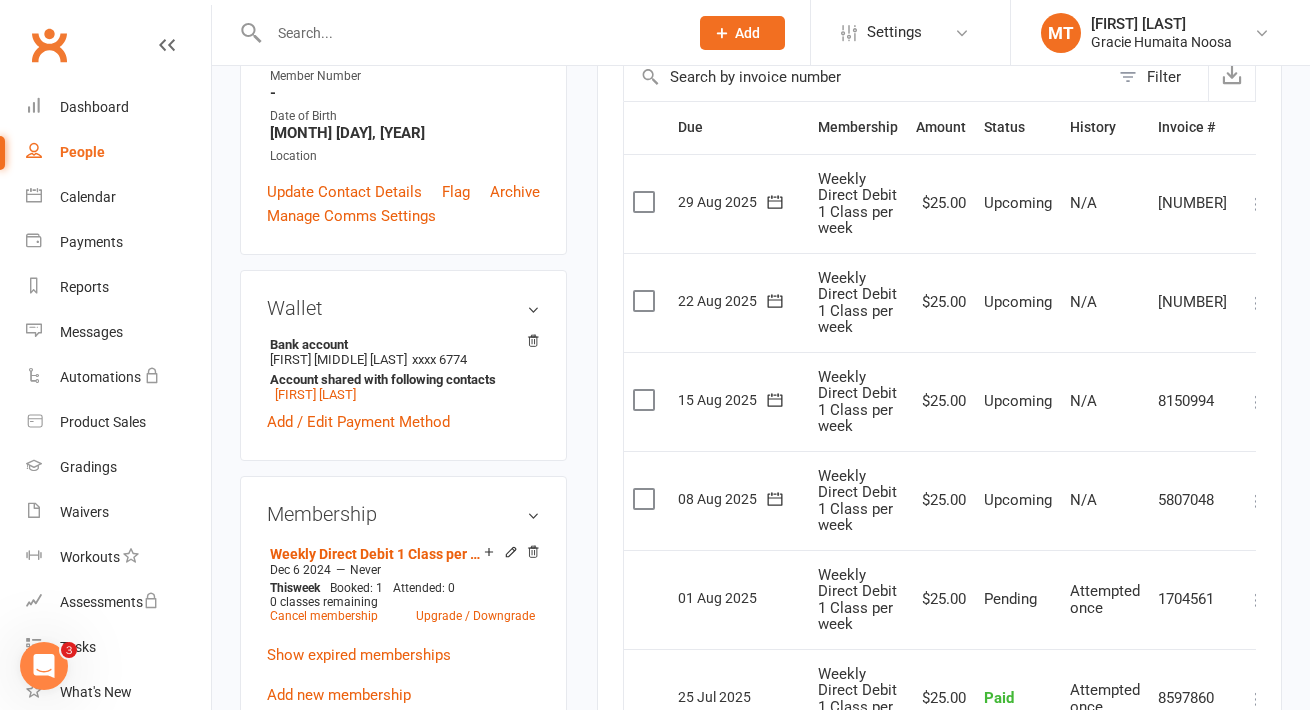scroll, scrollTop: 467, scrollLeft: 0, axis: vertical 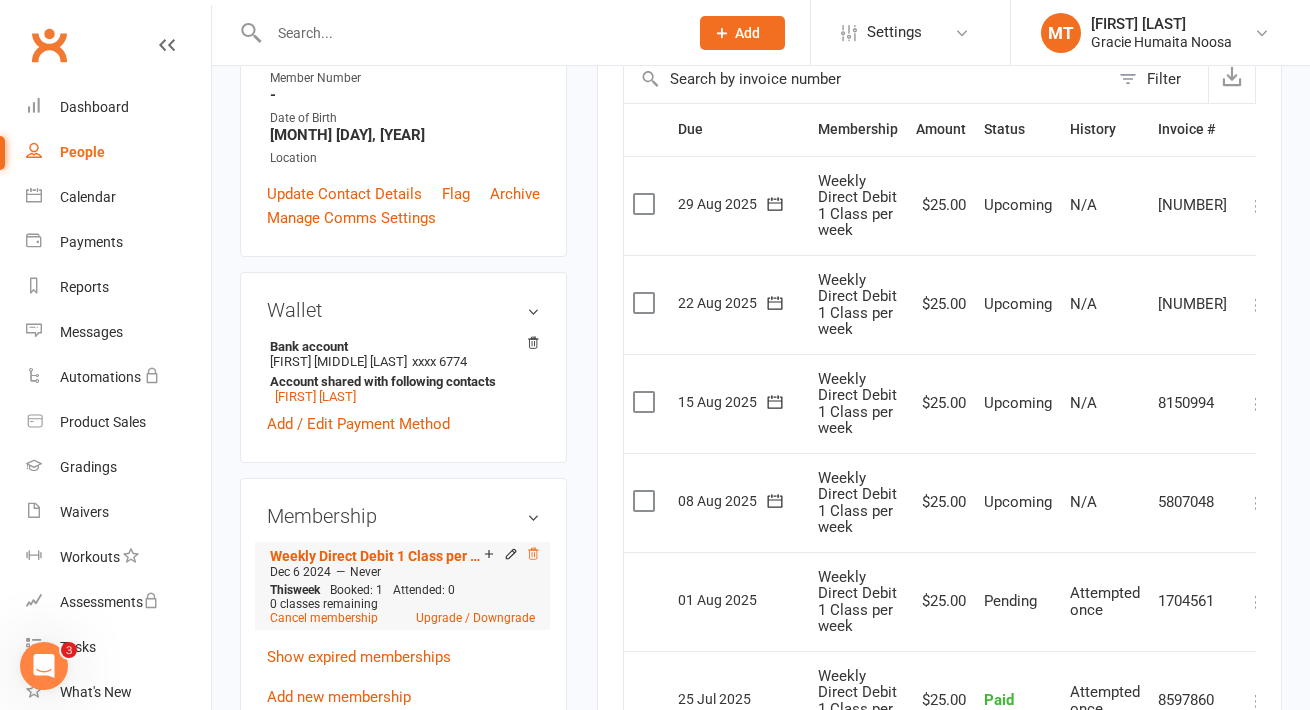 click 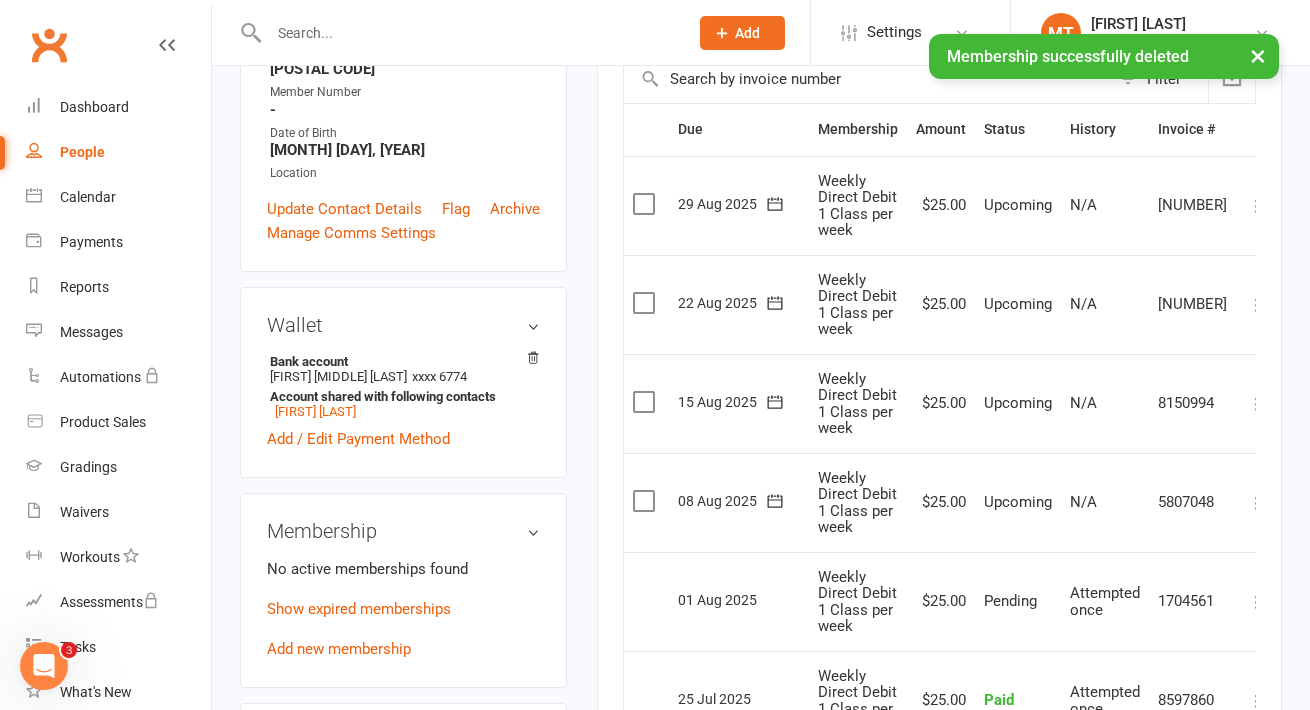 scroll, scrollTop: 482, scrollLeft: 0, axis: vertical 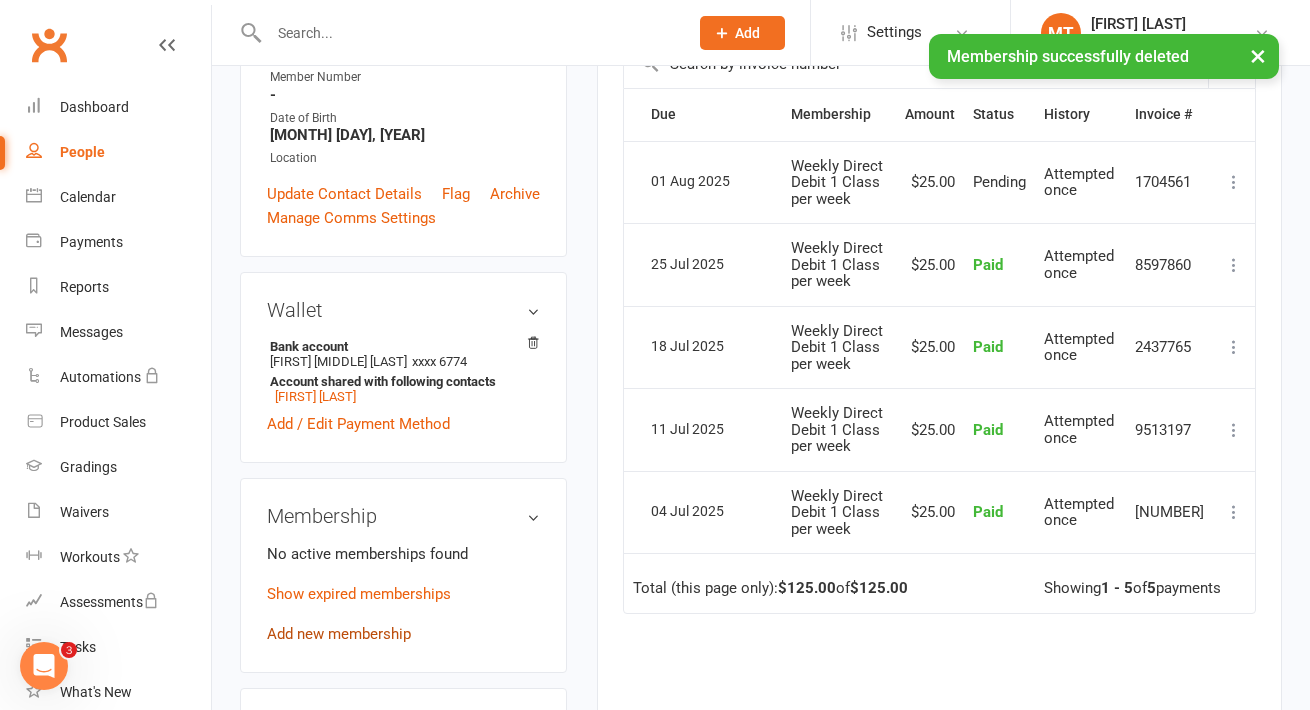 click on "Add new membership" at bounding box center (339, 634) 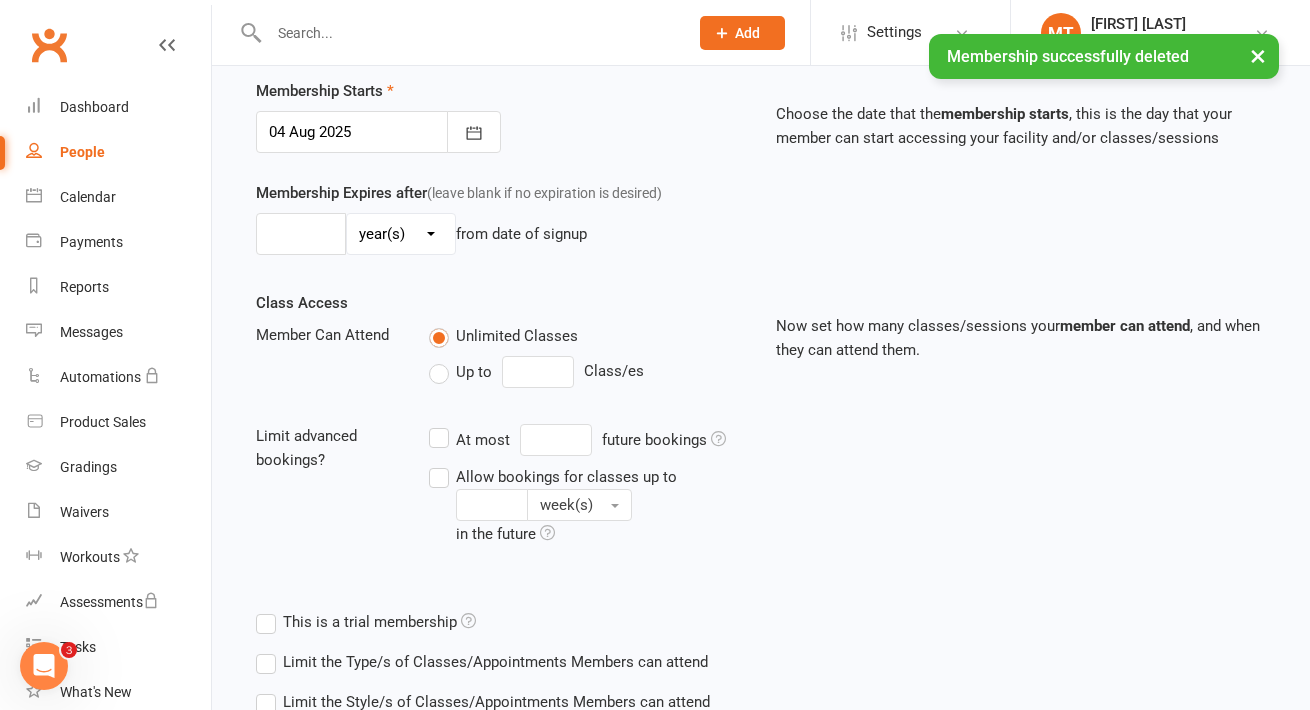 scroll, scrollTop: 0, scrollLeft: 0, axis: both 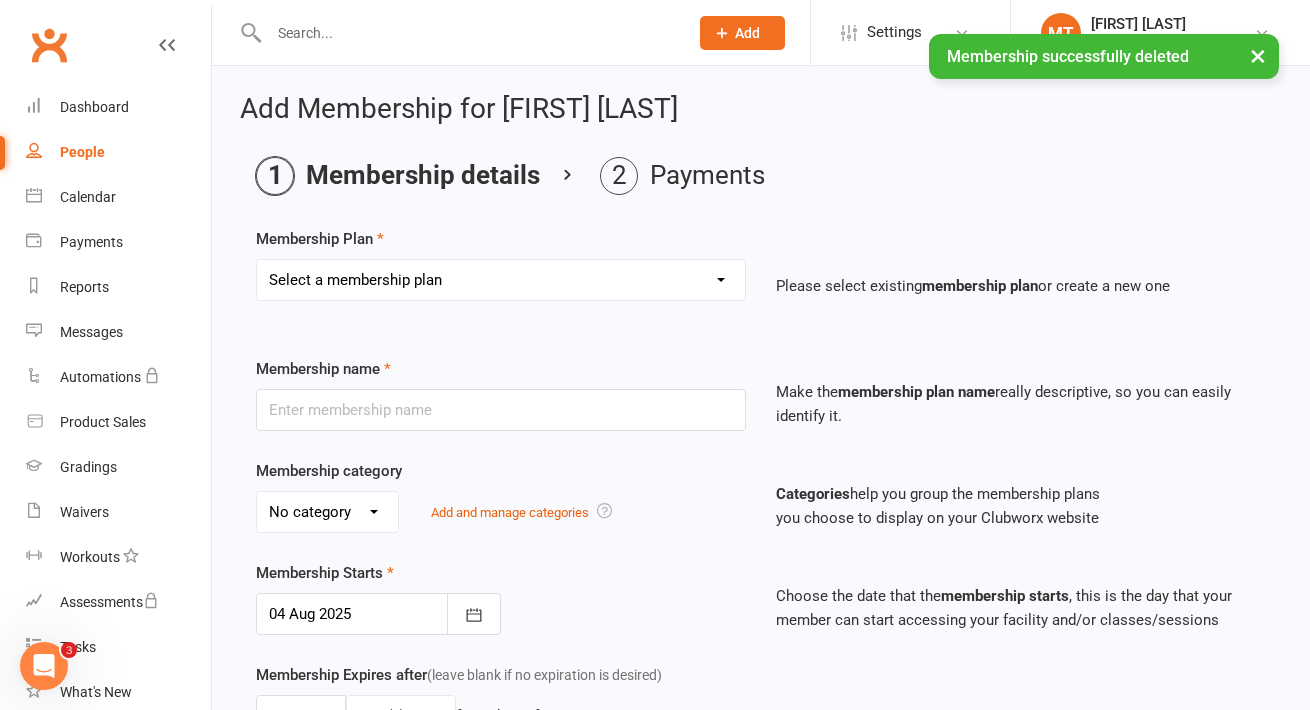 click on "Select a membership plan Create new Membership Plan 10 Class Pack 30 Class Pack Casual Class Weekly Direct Debit Unlimited Classes Jiu Jitsu Camp Weekly Direct Debit 1 Class per week Weekly Direct Debit 2 Classes per week Private Lesson Prof. Will Tritton Fair Play Voucher $200 off Fees FREE 10 pack Voucher" at bounding box center (501, 280) 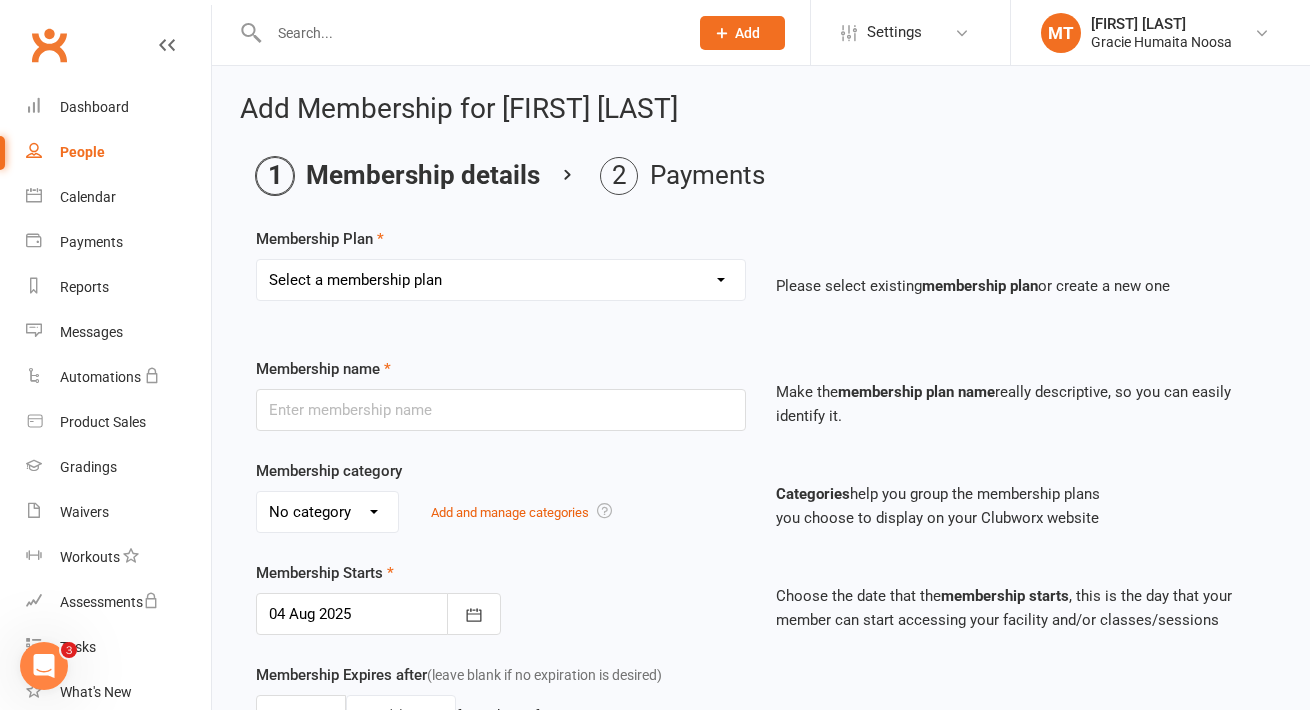 select on "7" 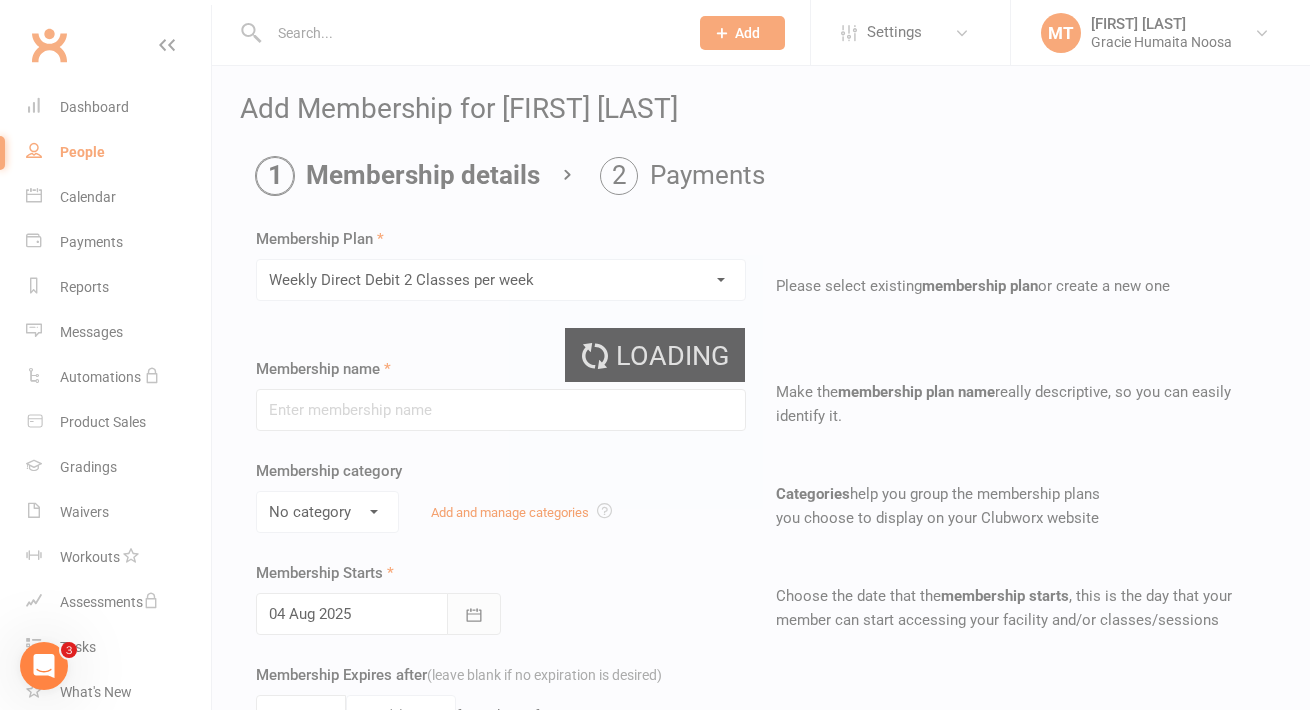 type on "Weekly Direct Debit 2 Classes per week" 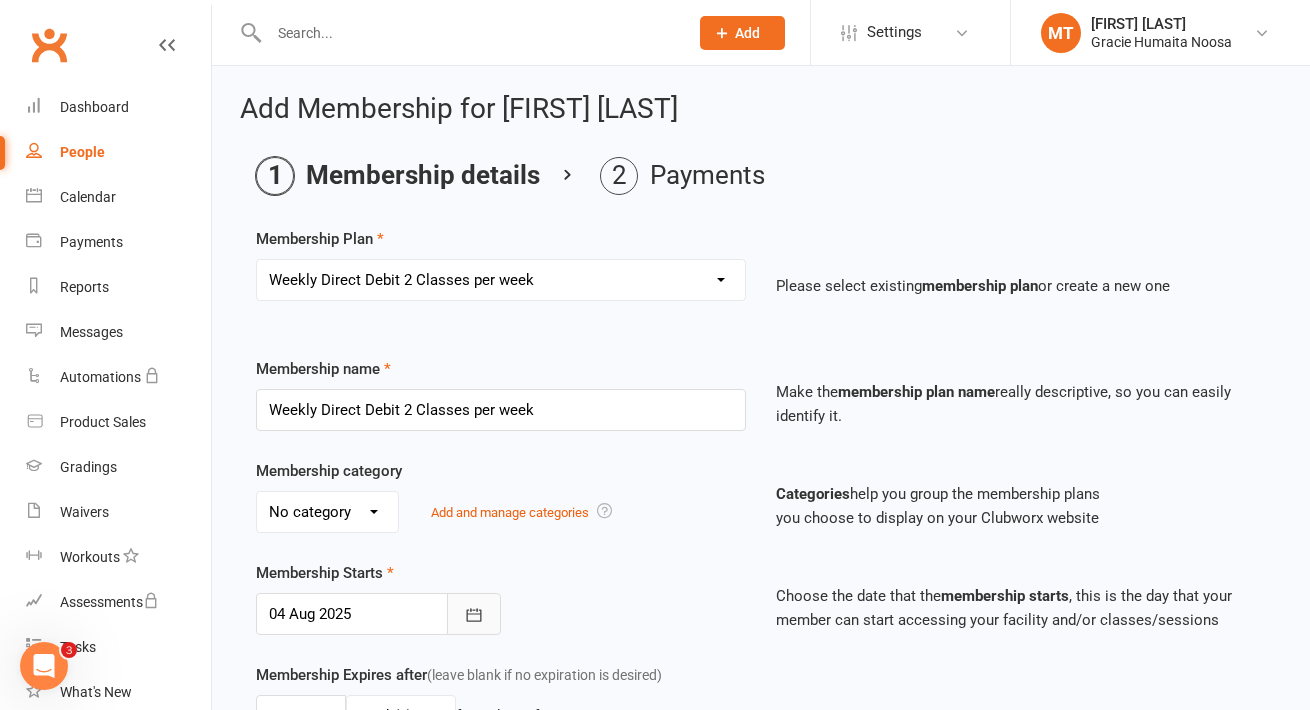 click 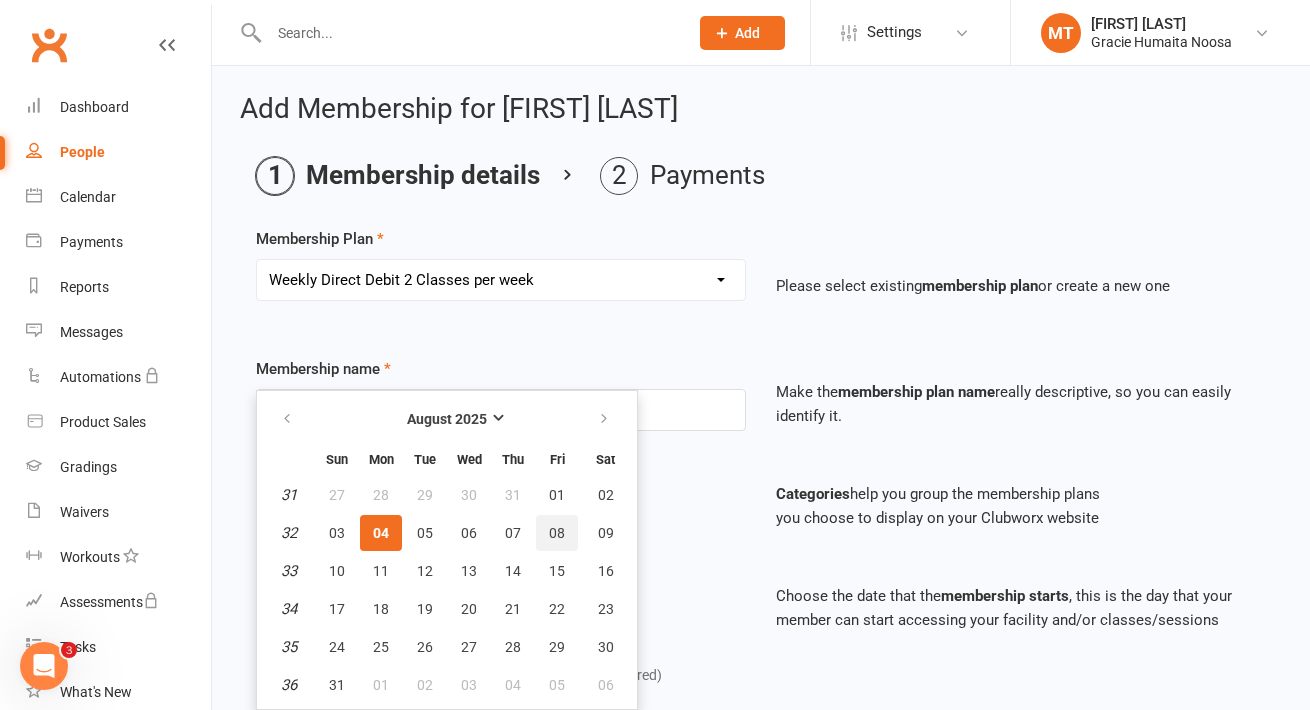 click on "08" at bounding box center [557, 533] 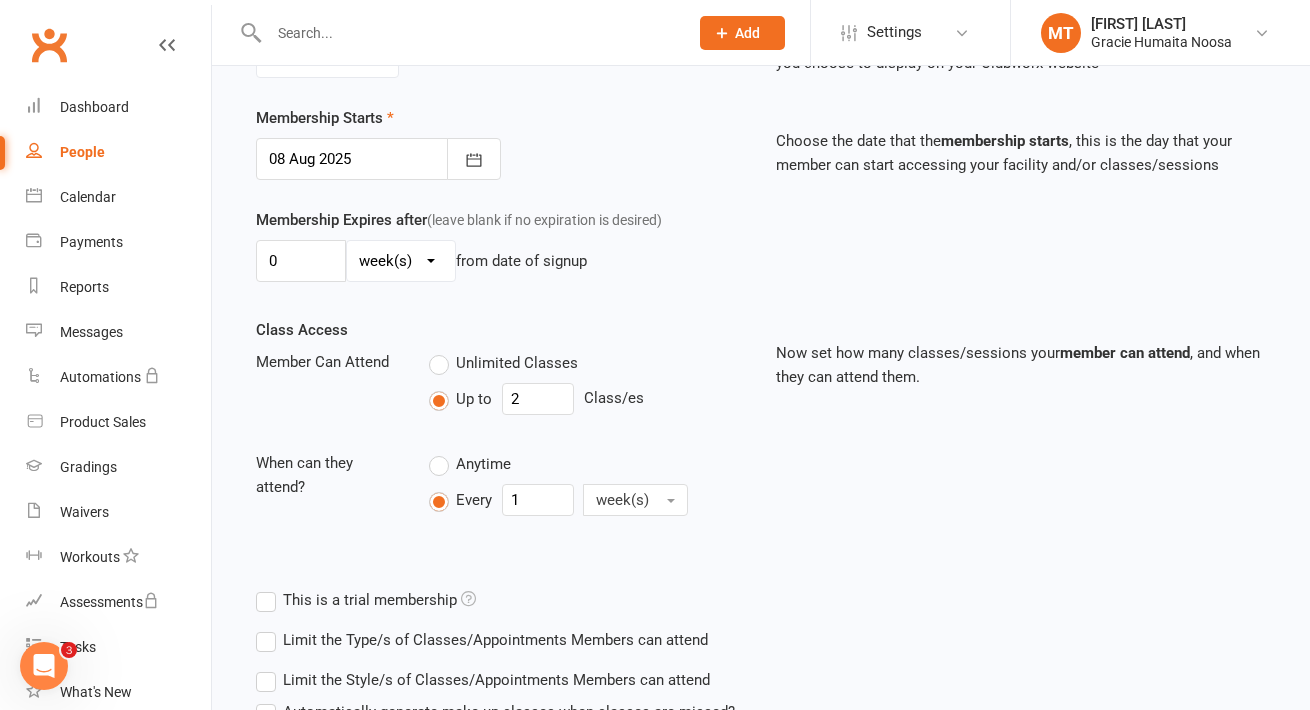 scroll, scrollTop: 628, scrollLeft: 0, axis: vertical 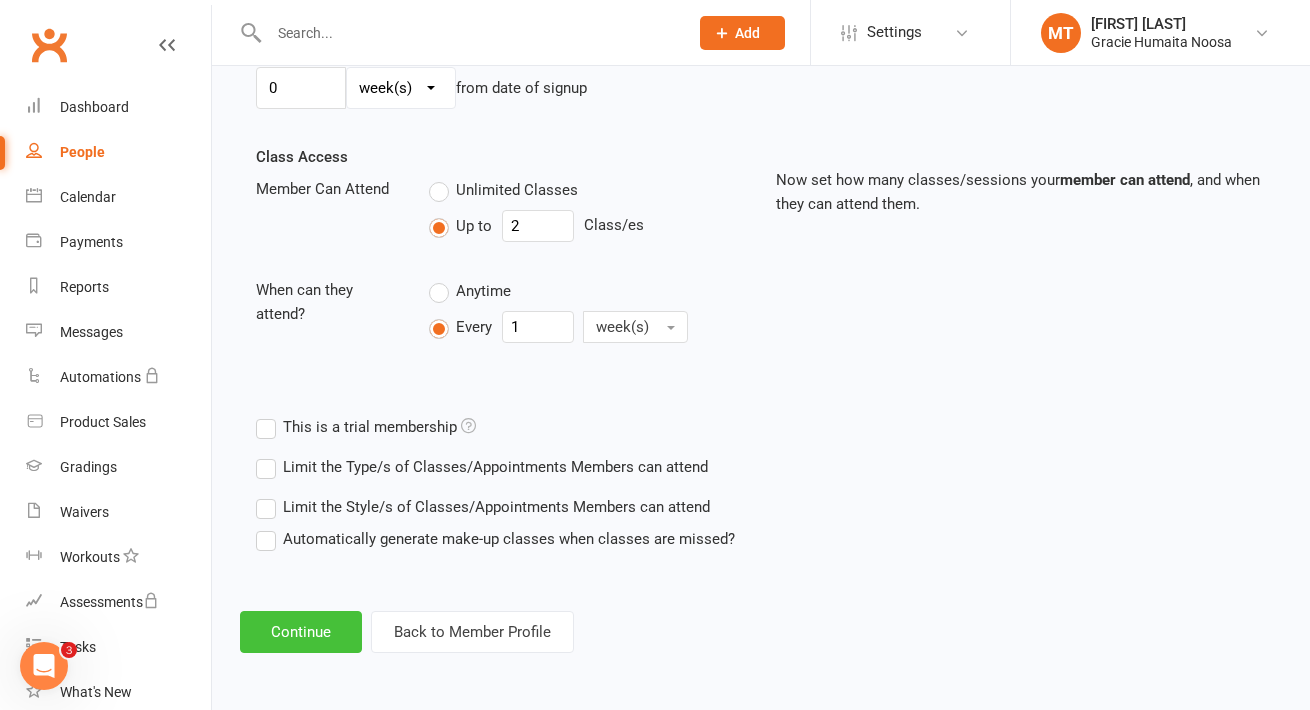 click on "Continue" at bounding box center (301, 632) 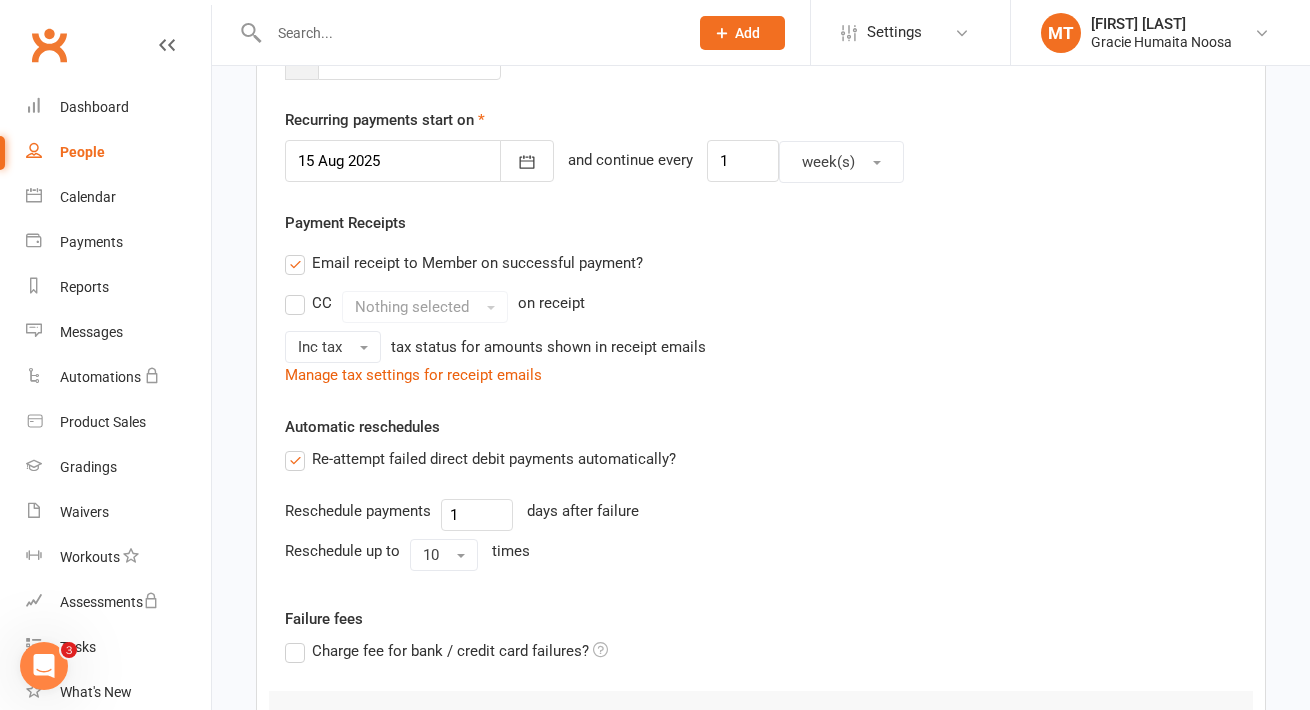 scroll, scrollTop: 784, scrollLeft: 0, axis: vertical 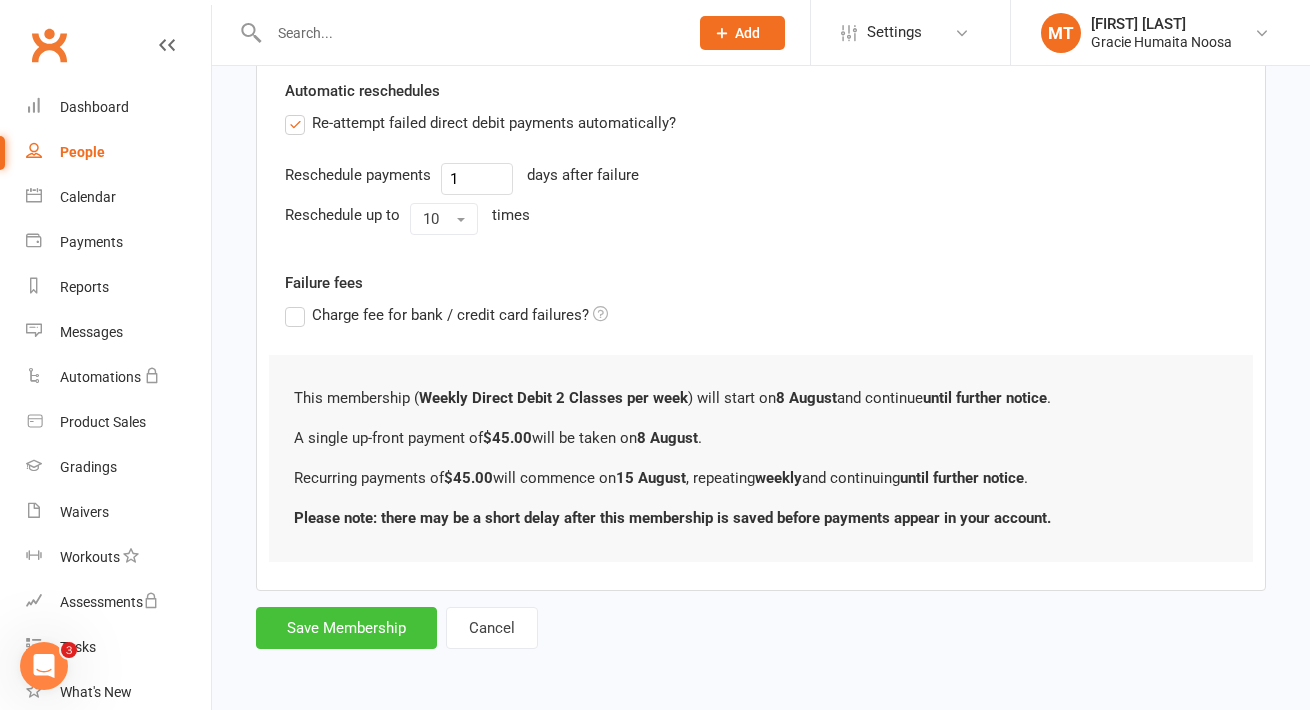 click on "Save Membership" at bounding box center [346, 628] 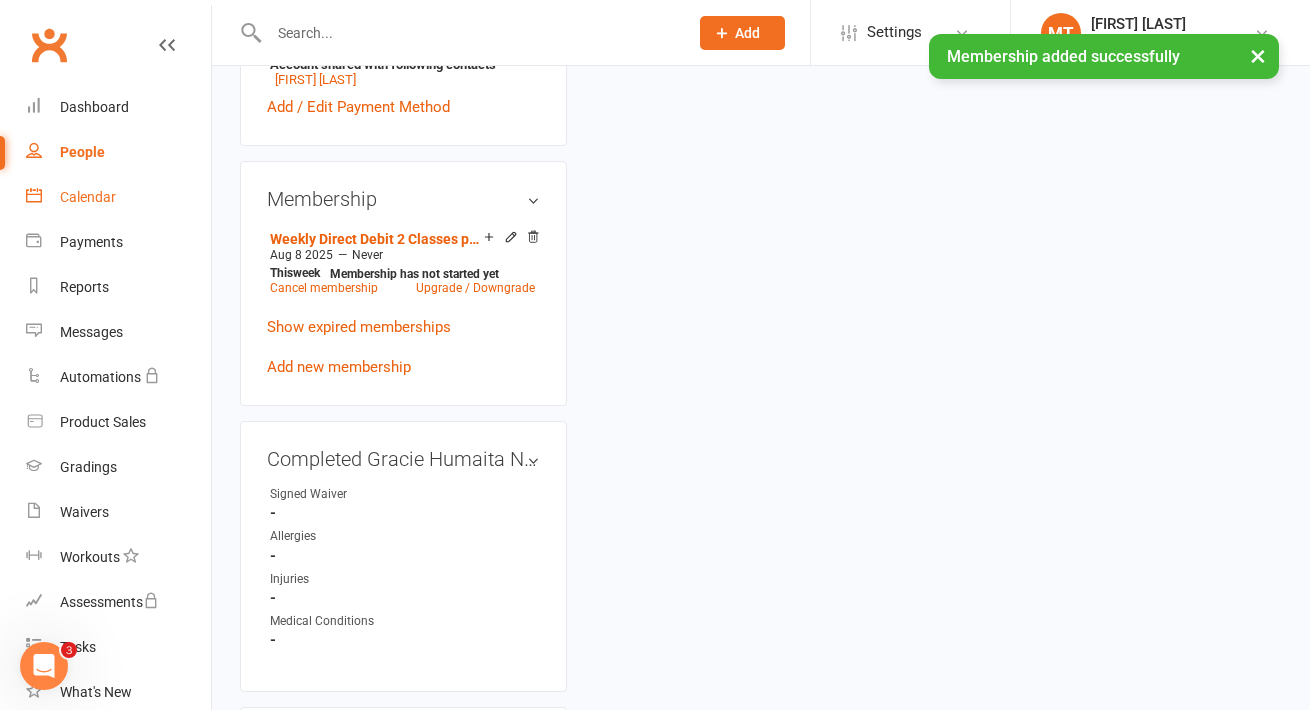 scroll, scrollTop: 0, scrollLeft: 0, axis: both 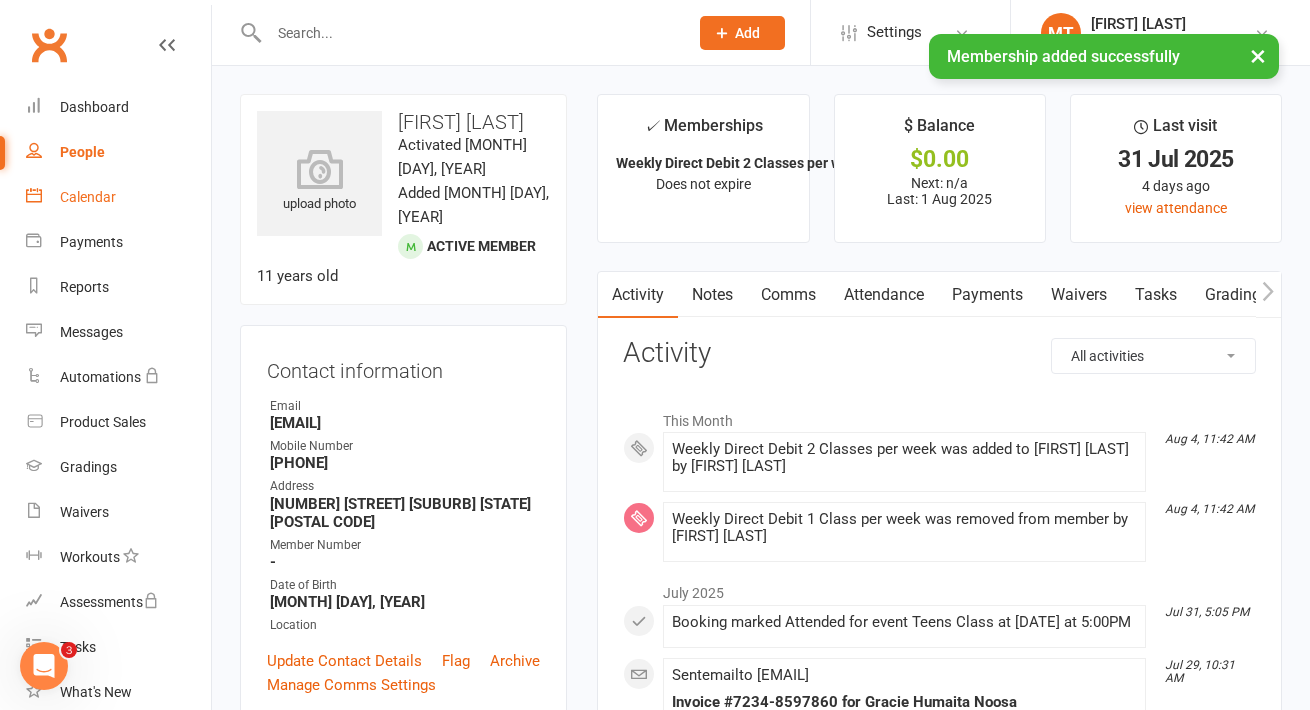 click on "Calendar" at bounding box center [88, 197] 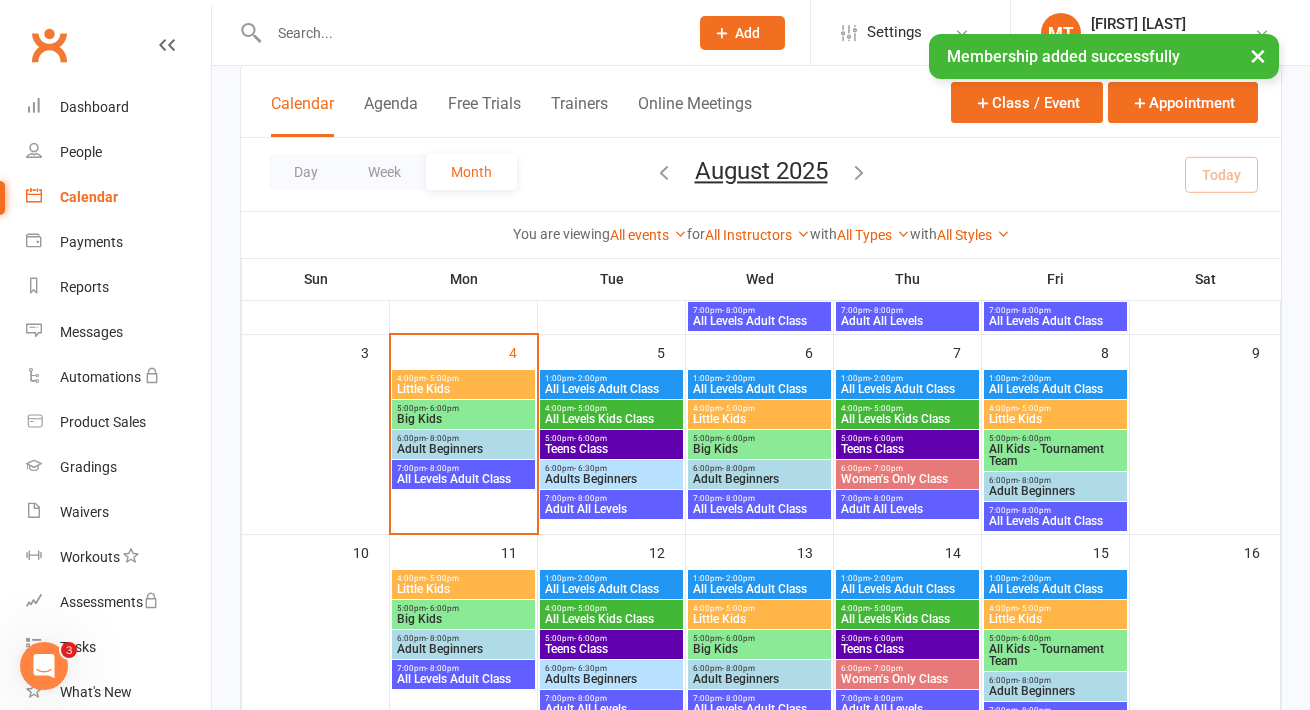 scroll, scrollTop: 311, scrollLeft: 0, axis: vertical 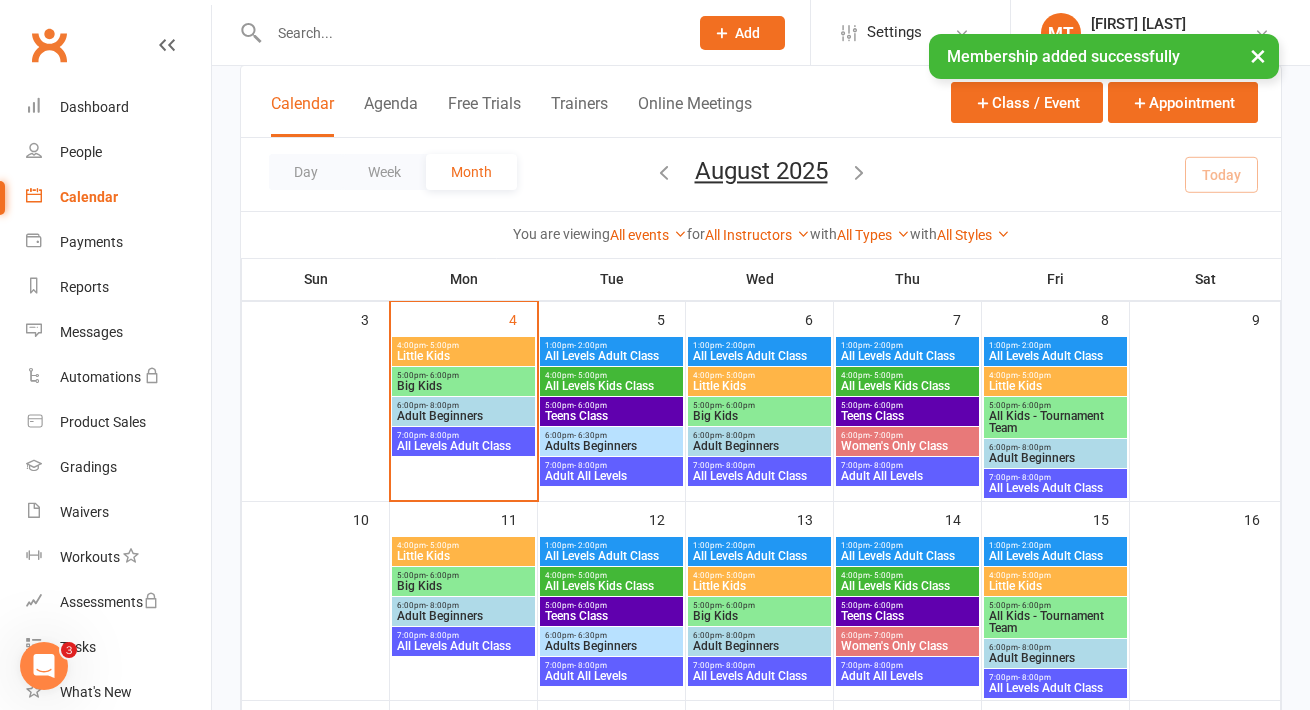 click on "Teens Class" at bounding box center (611, 416) 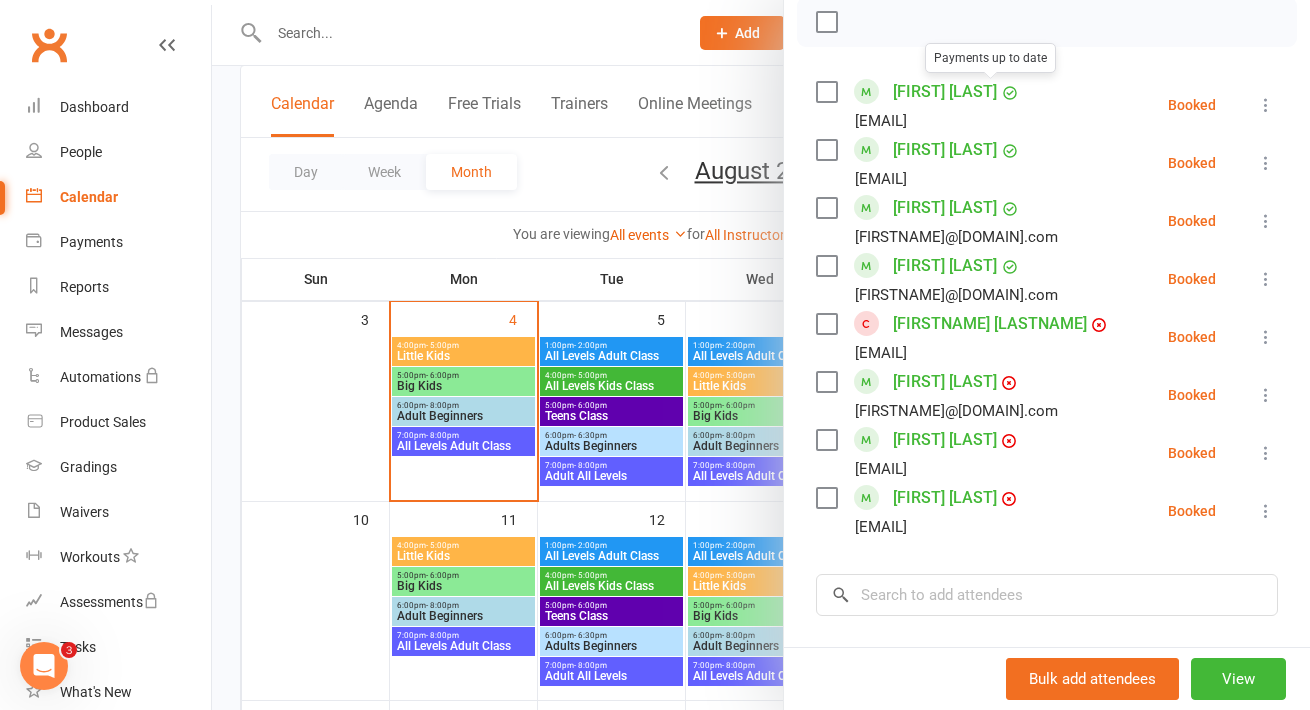 scroll, scrollTop: 378, scrollLeft: 0, axis: vertical 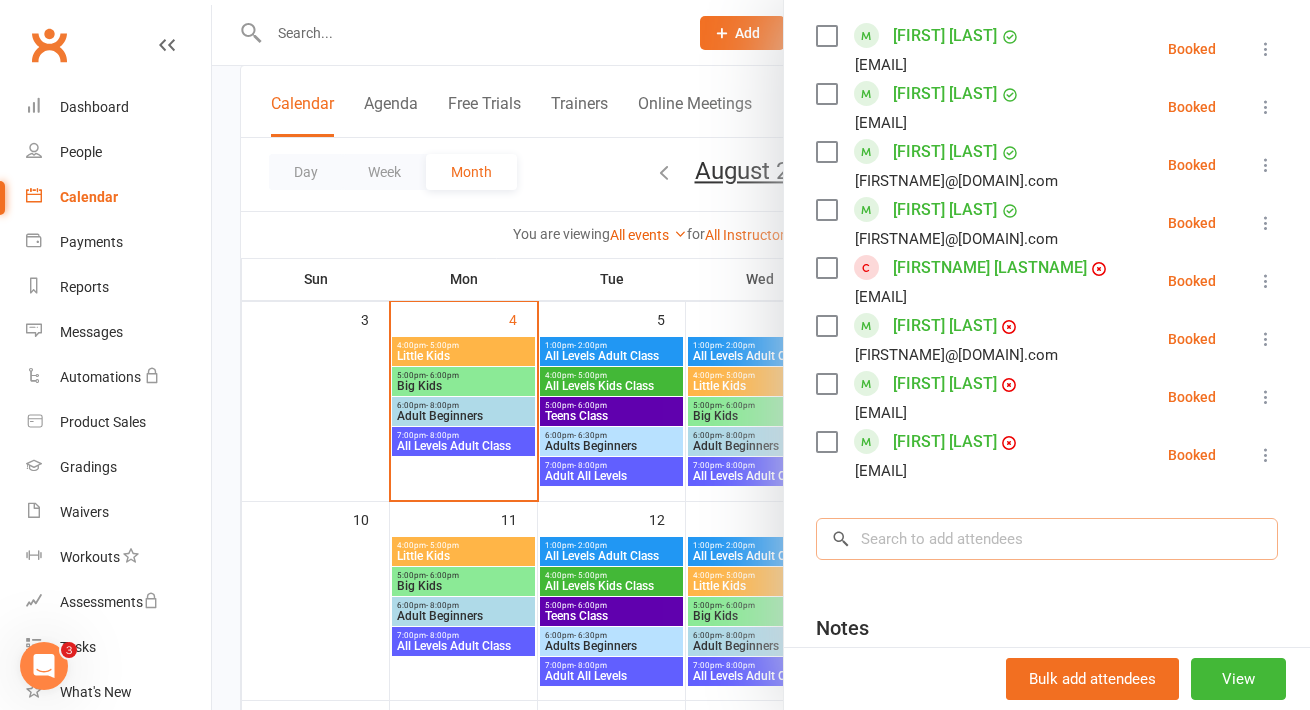 click at bounding box center [1047, 539] 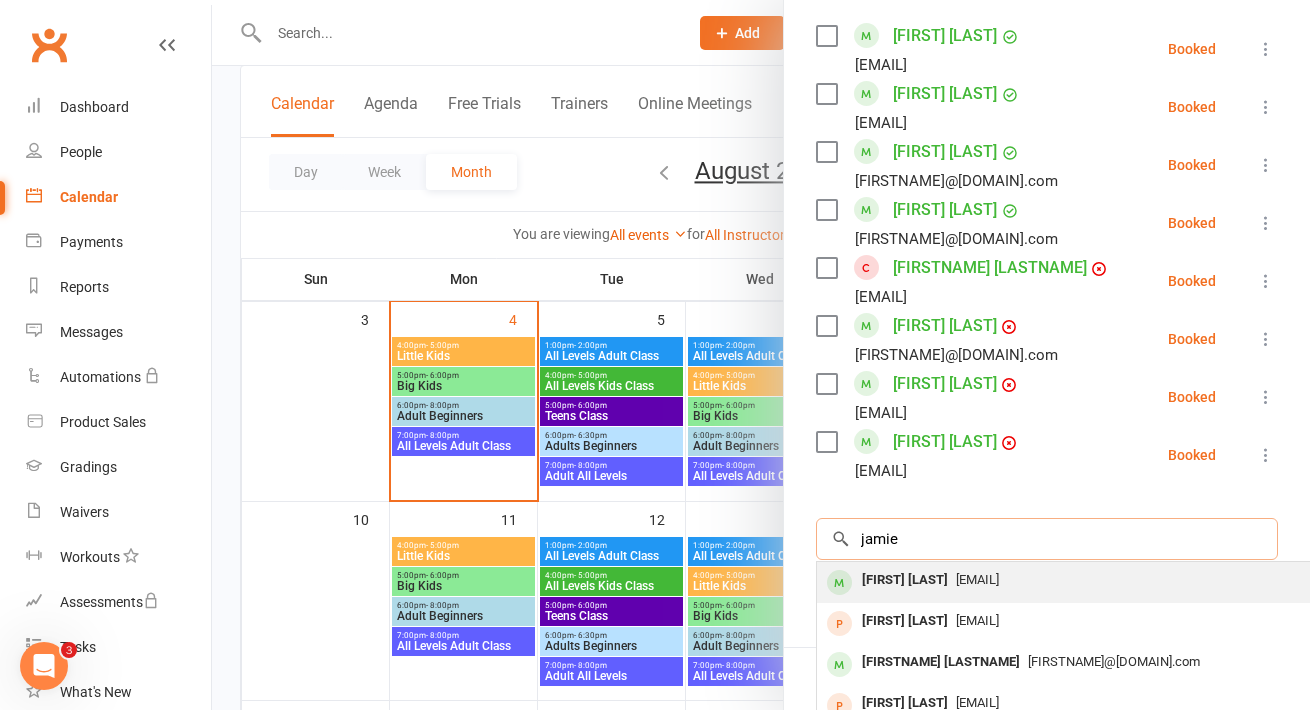 type on "jamie" 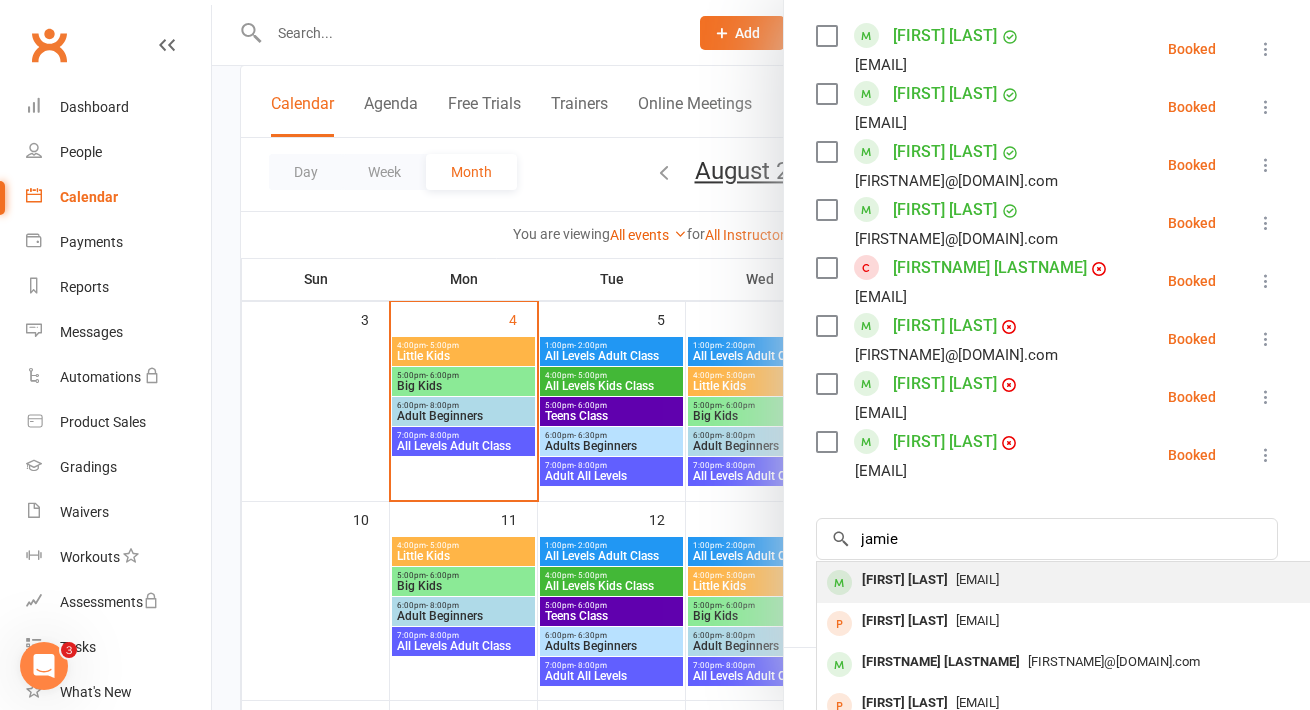 click on "[FIRST] [LAST]" at bounding box center [905, 580] 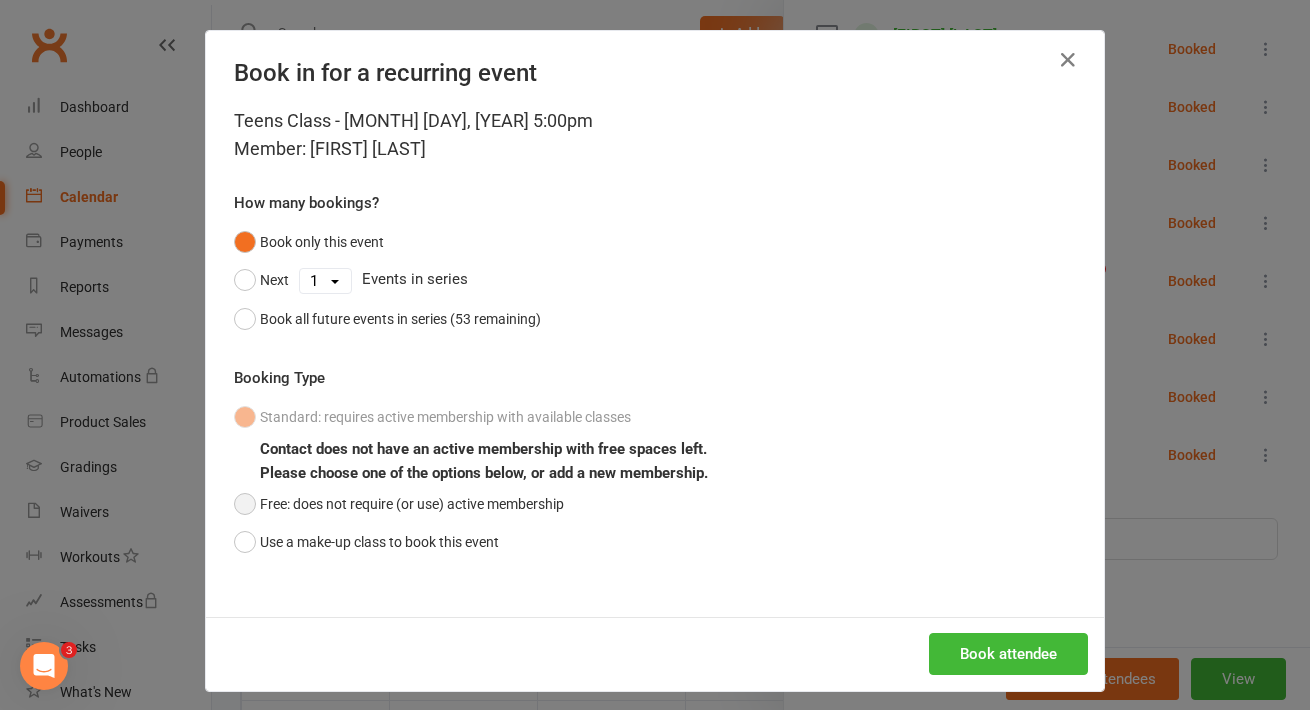 click on "Free: does not require (or use) active membership" at bounding box center [399, 504] 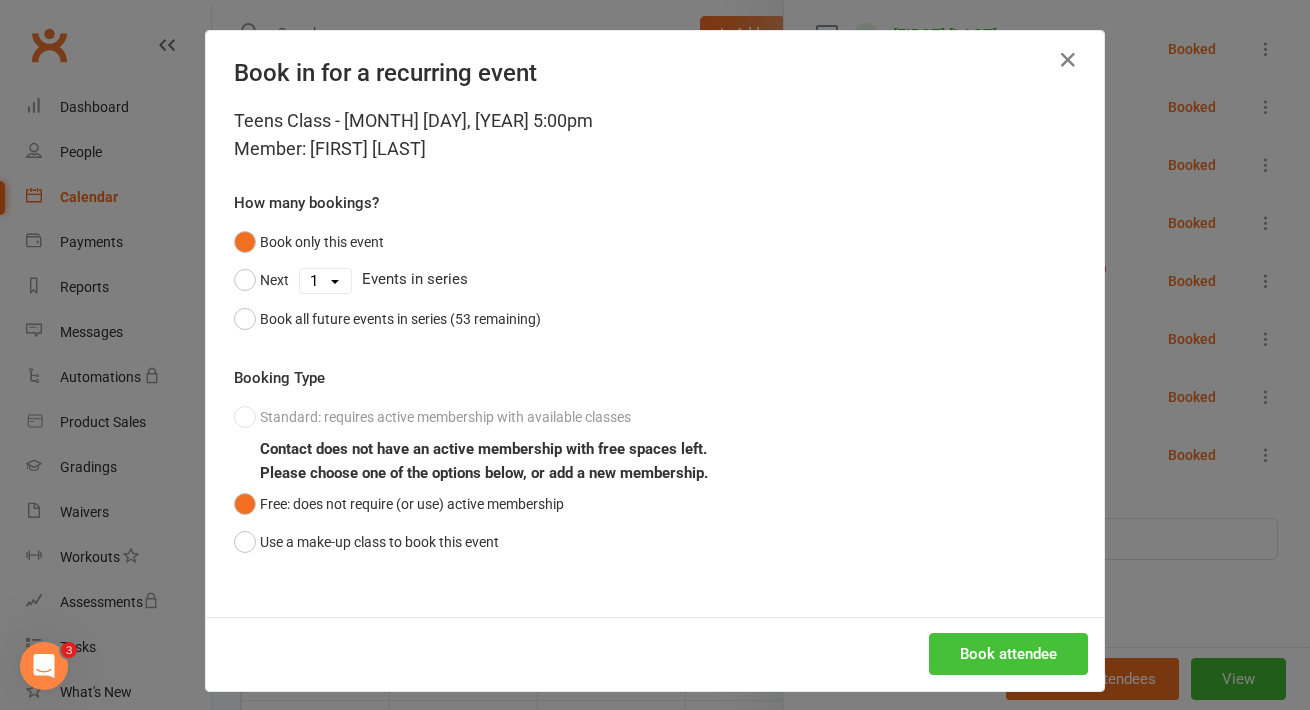 click on "Book attendee" at bounding box center [1008, 654] 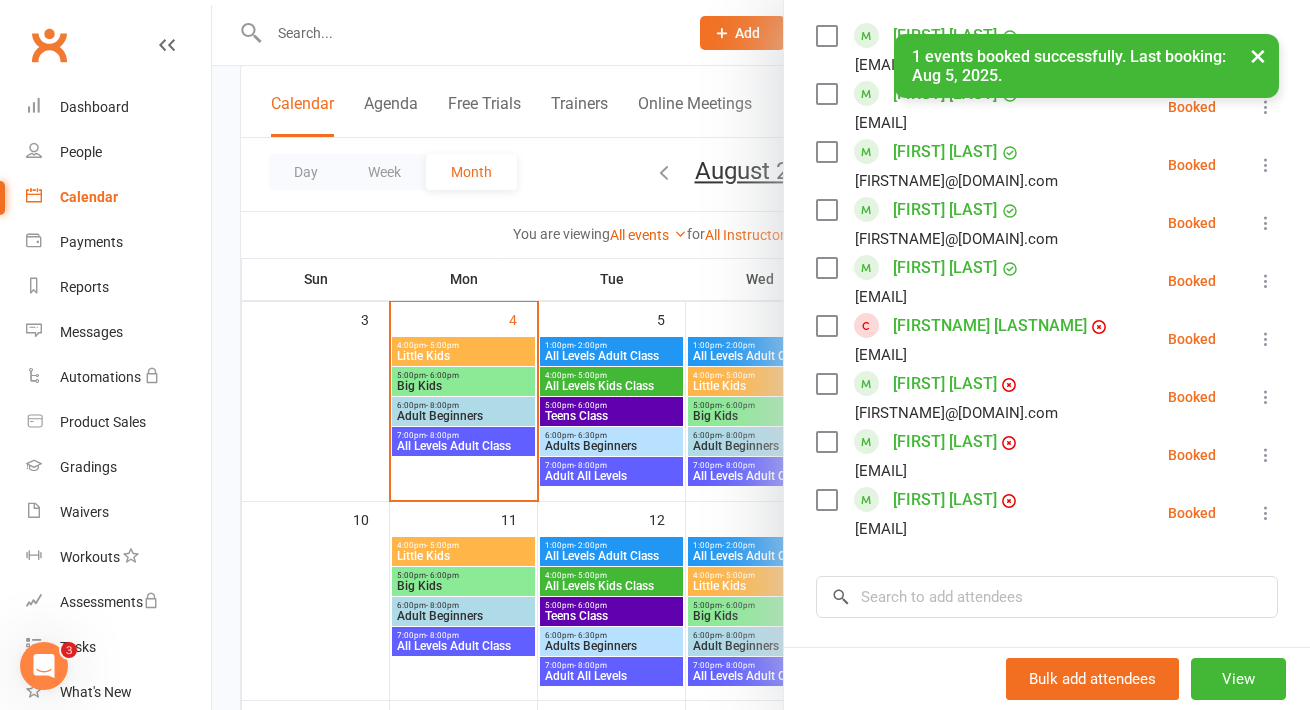 click at bounding box center (761, 355) 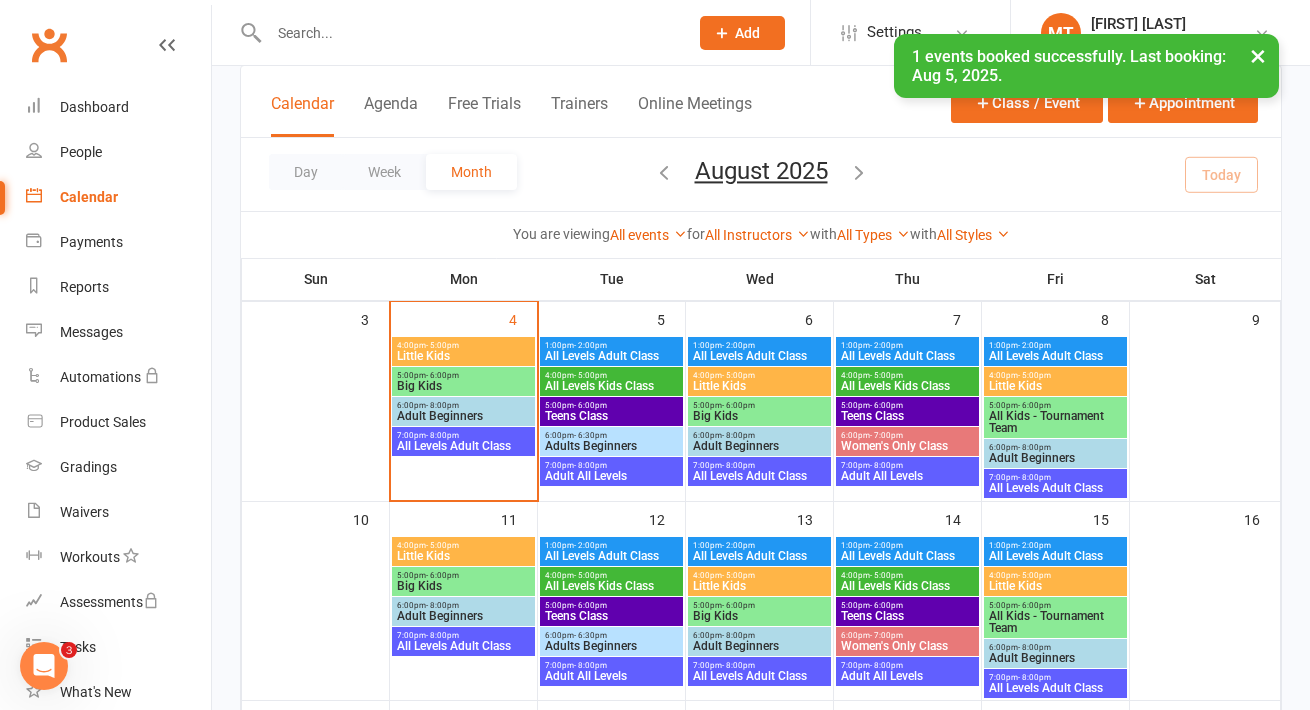 click on "Teens Class" at bounding box center [611, 616] 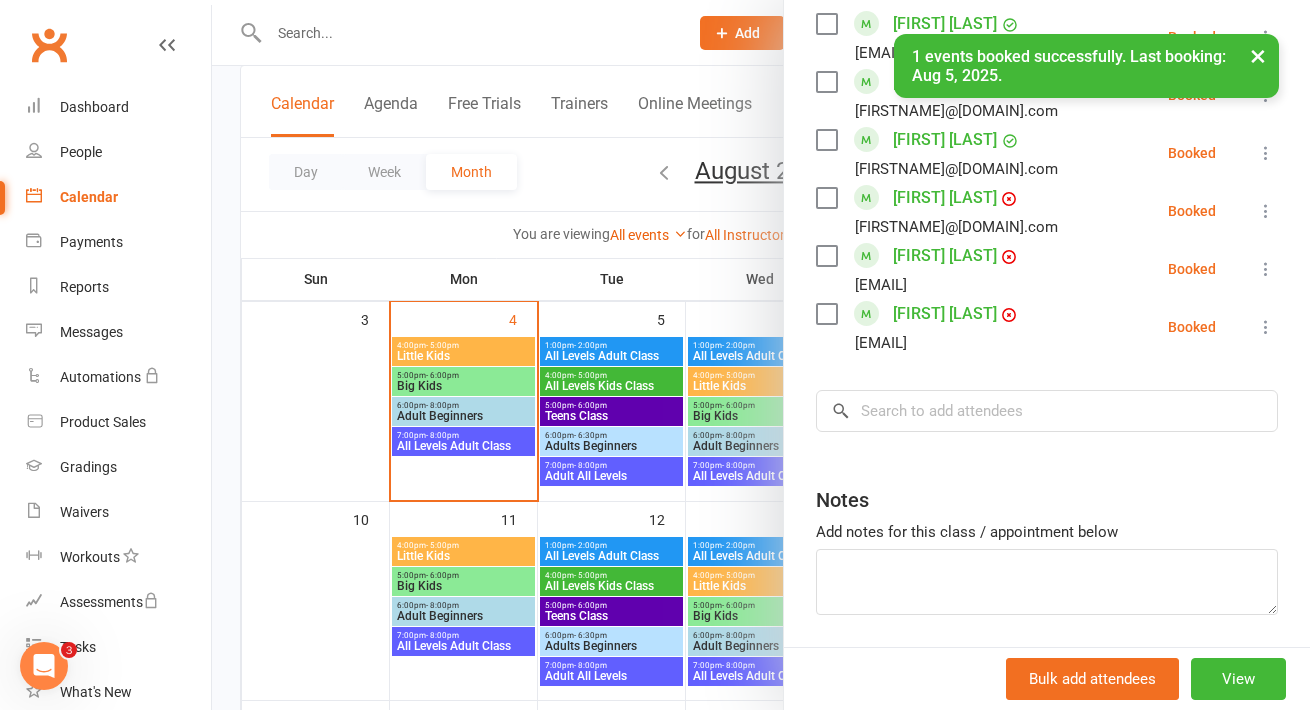 scroll, scrollTop: 429, scrollLeft: 0, axis: vertical 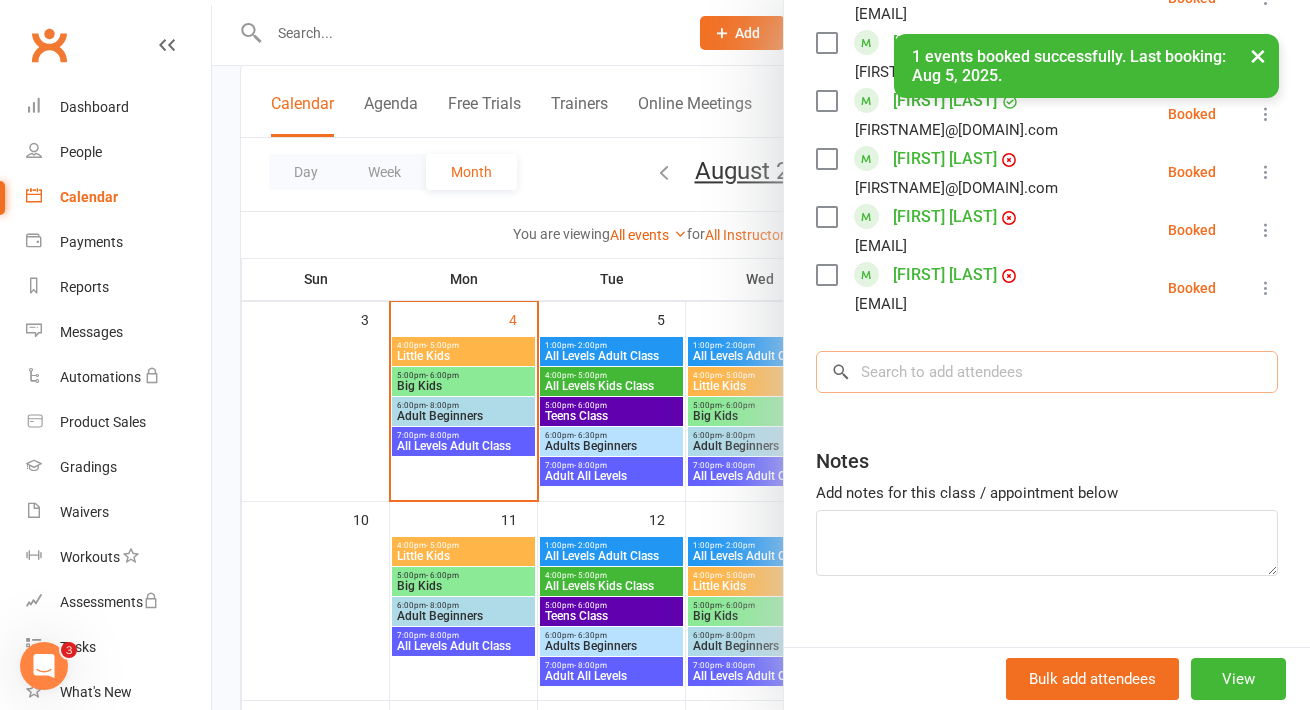 click at bounding box center [1047, 372] 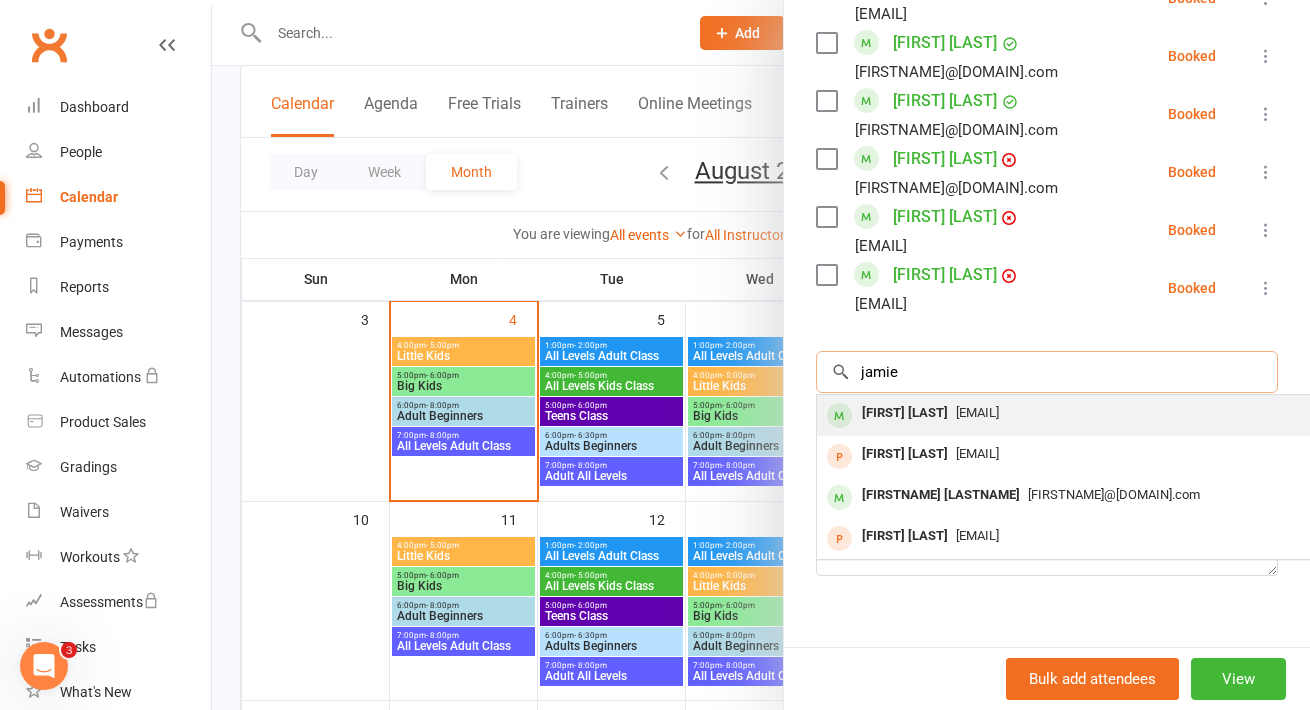 type on "jamie" 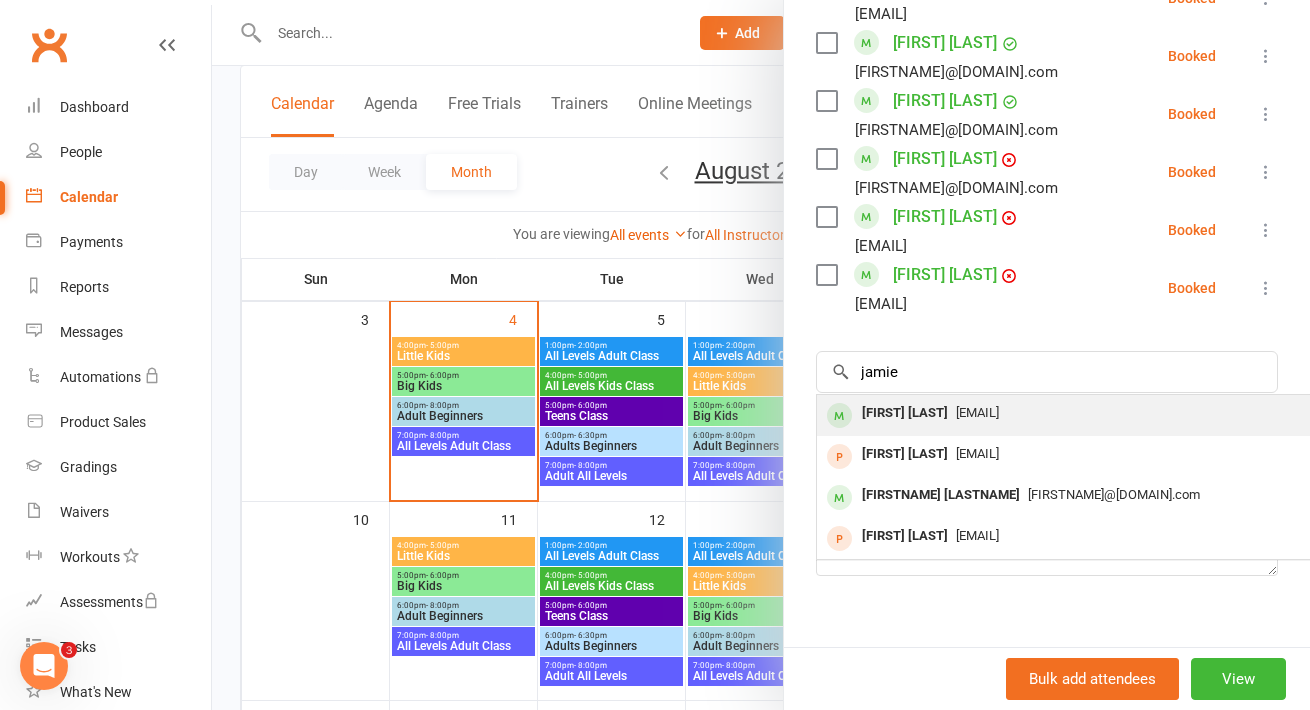 click on "[EMAIL]" at bounding box center (977, 412) 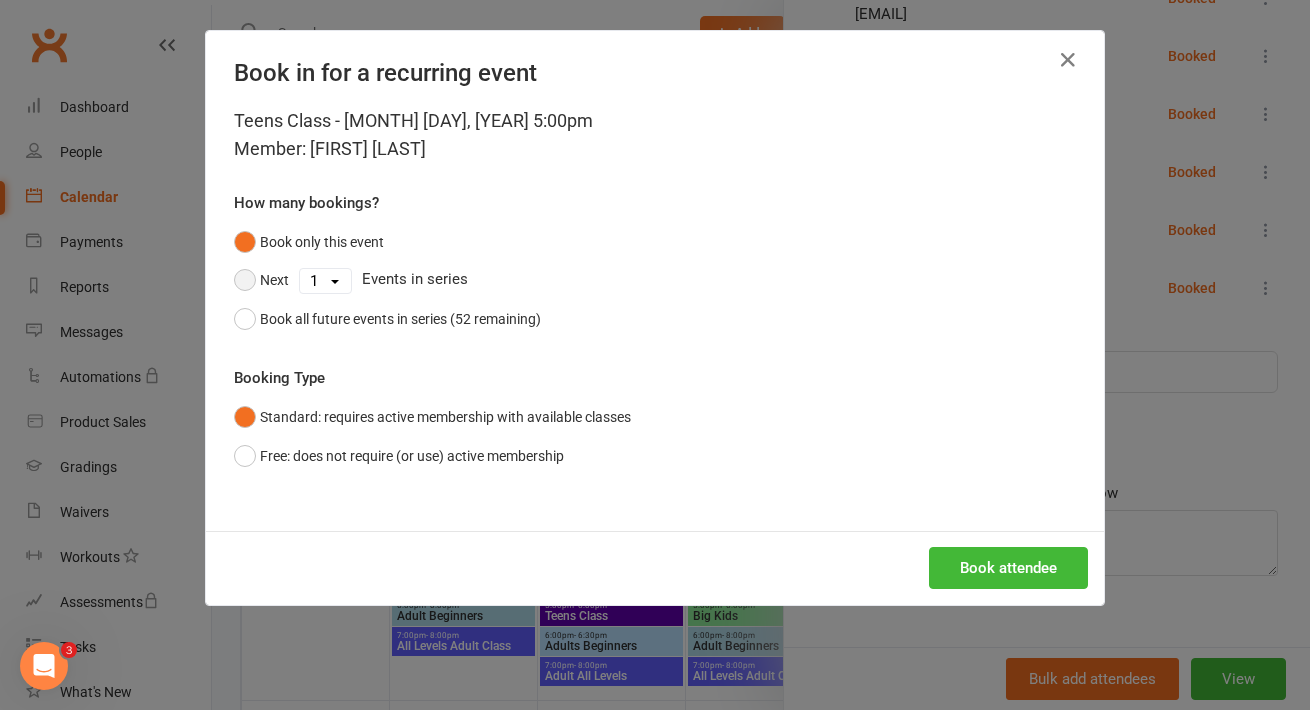 click on "Next" at bounding box center (261, 280) 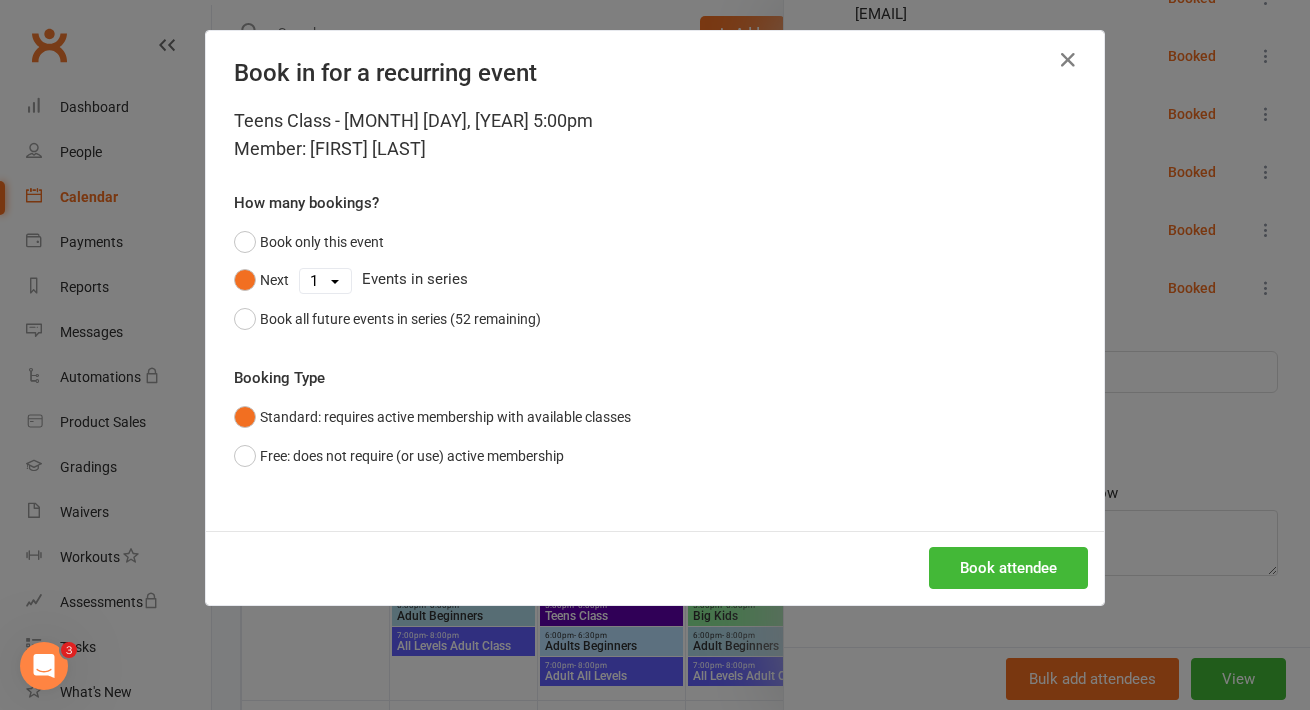 click on "1 2 3 4 5 6 7 8 9 10 11 12 13 14 15 16 17 18 19 20 21 22 23 24 25 26 27 28 29 30 31 32 33 34 35 36 37 38 39 40 41 42 43 44 45 46 47 48 49 50 51 52" at bounding box center (325, 281) 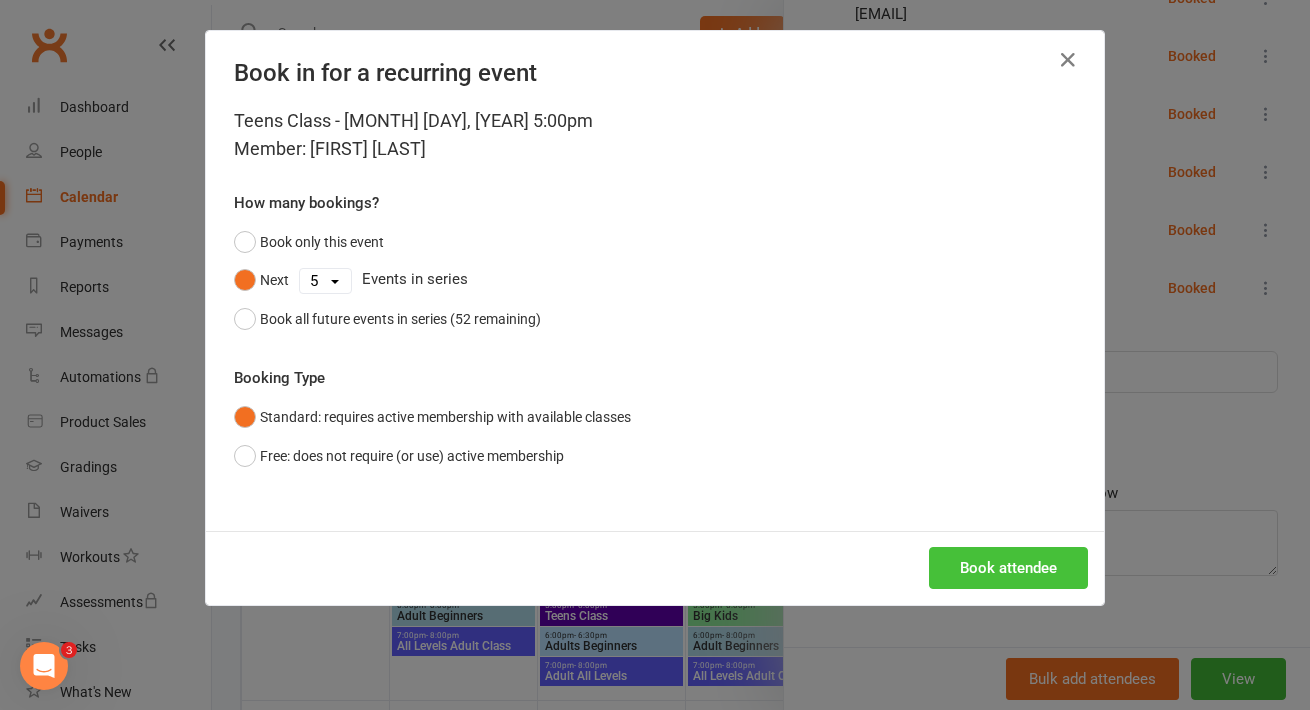 click on "Book attendee" at bounding box center (1008, 568) 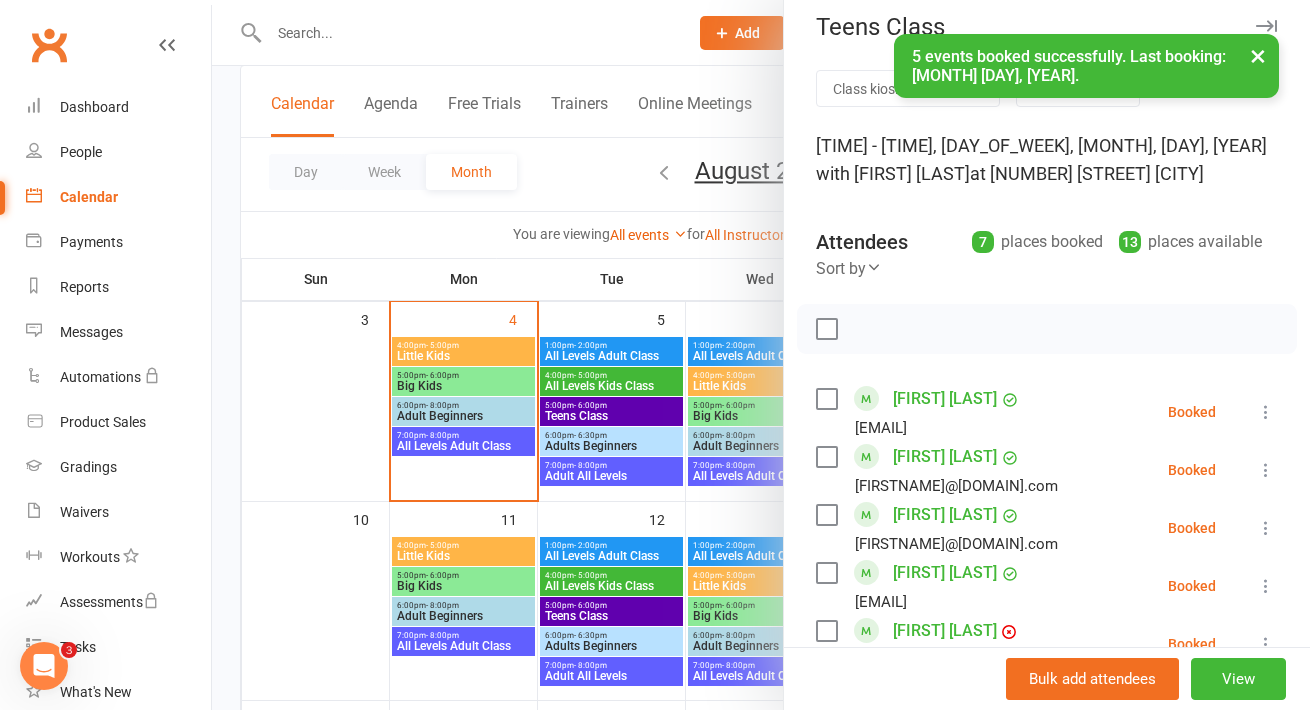 scroll, scrollTop: 0, scrollLeft: 0, axis: both 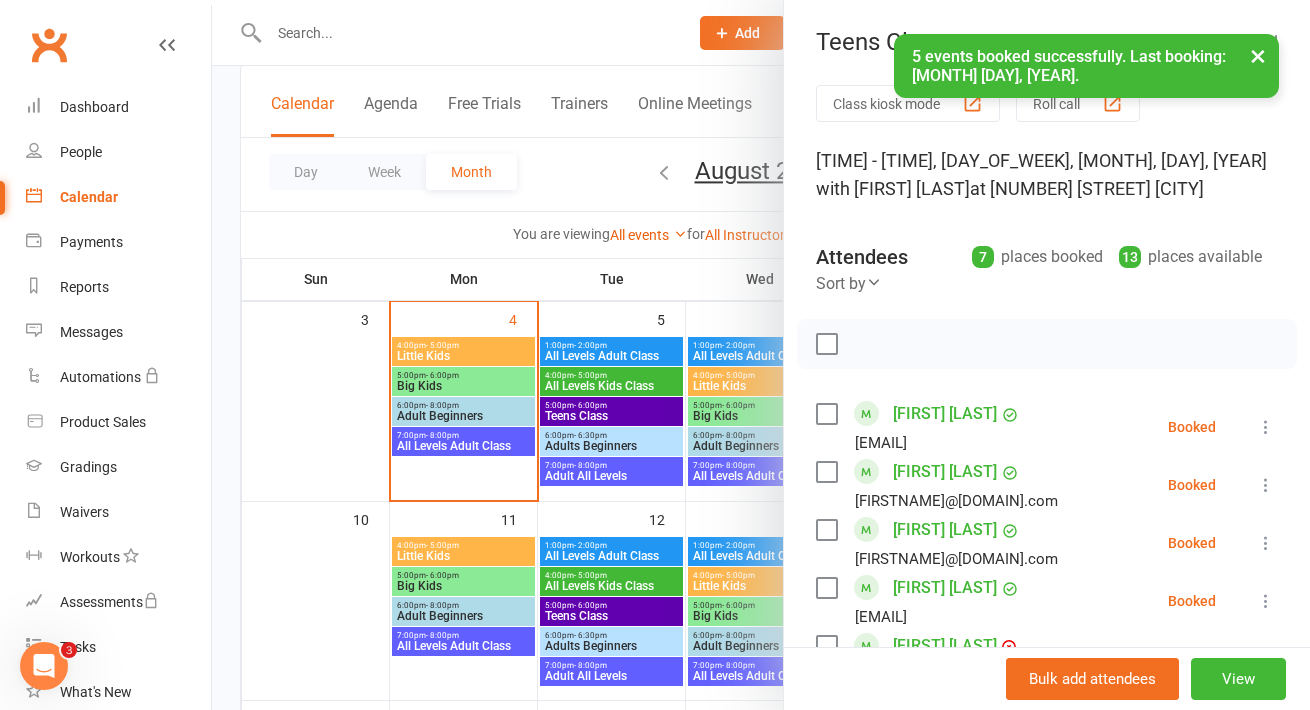 click at bounding box center [761, 355] 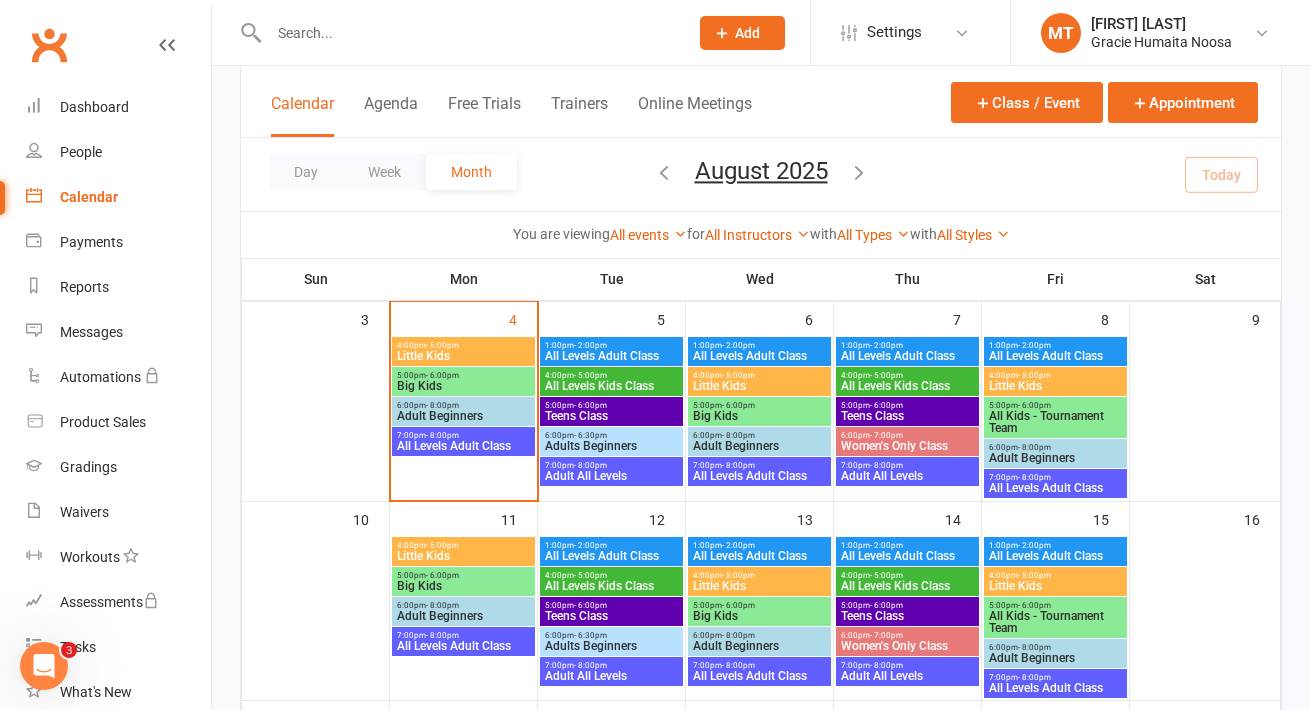 click on "Teens Class" at bounding box center [611, 416] 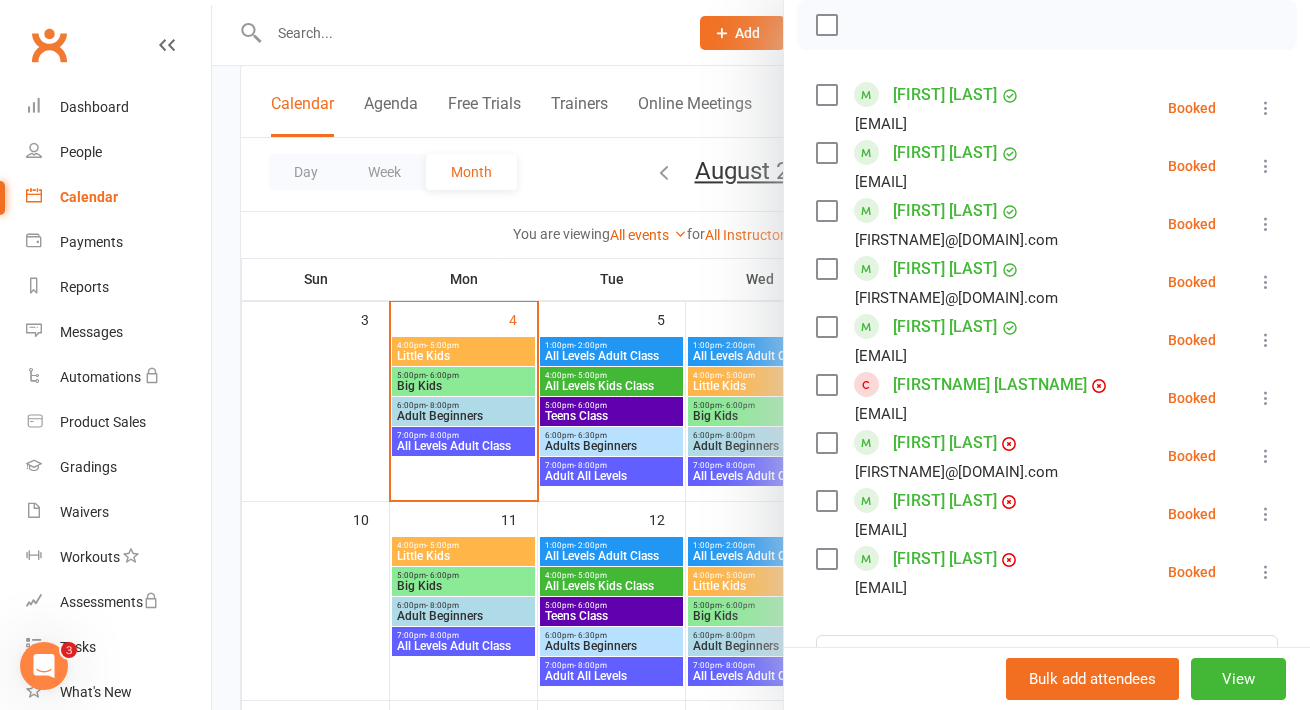 scroll, scrollTop: 0, scrollLeft: 0, axis: both 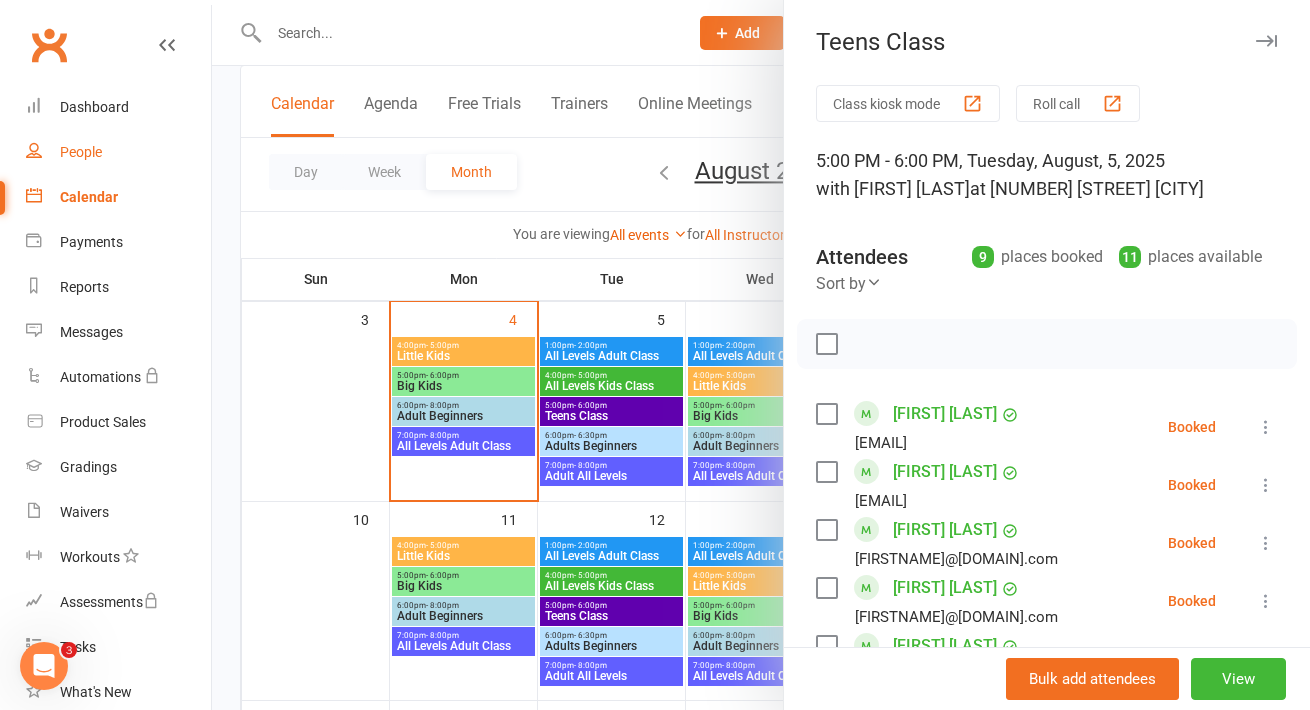 click on "People" at bounding box center [81, 152] 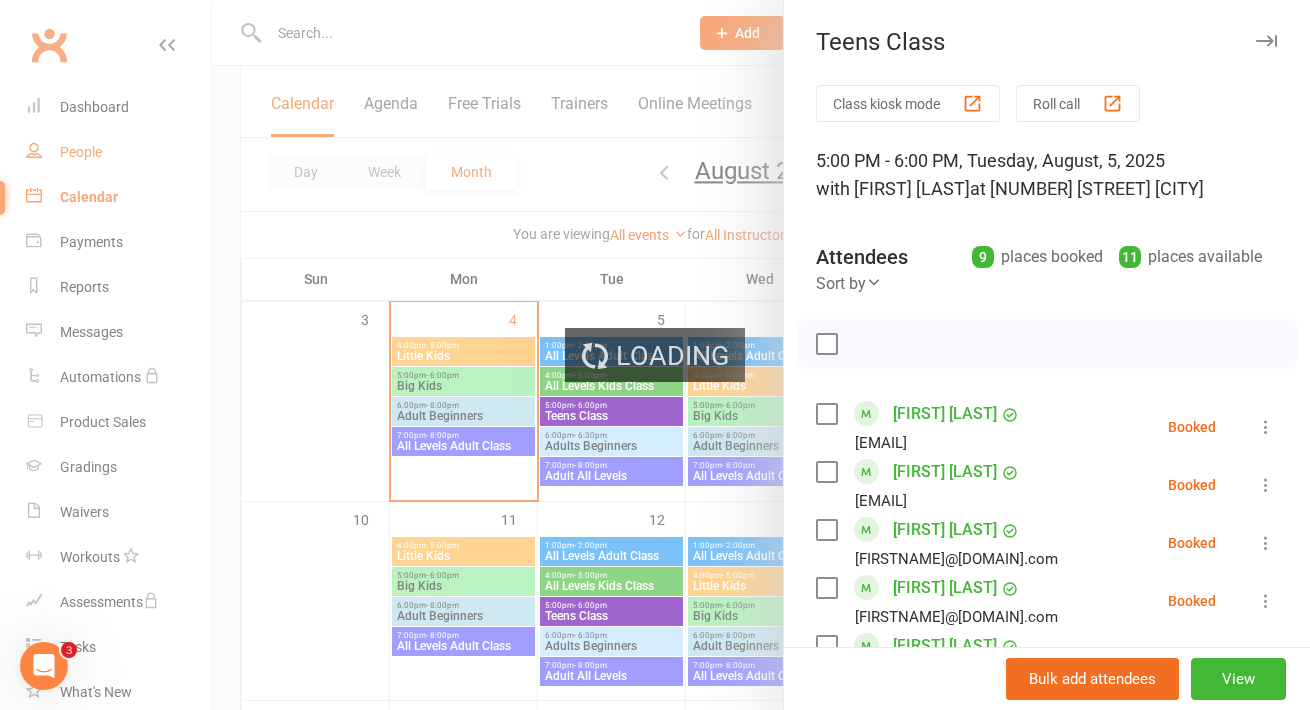 scroll, scrollTop: 0, scrollLeft: 0, axis: both 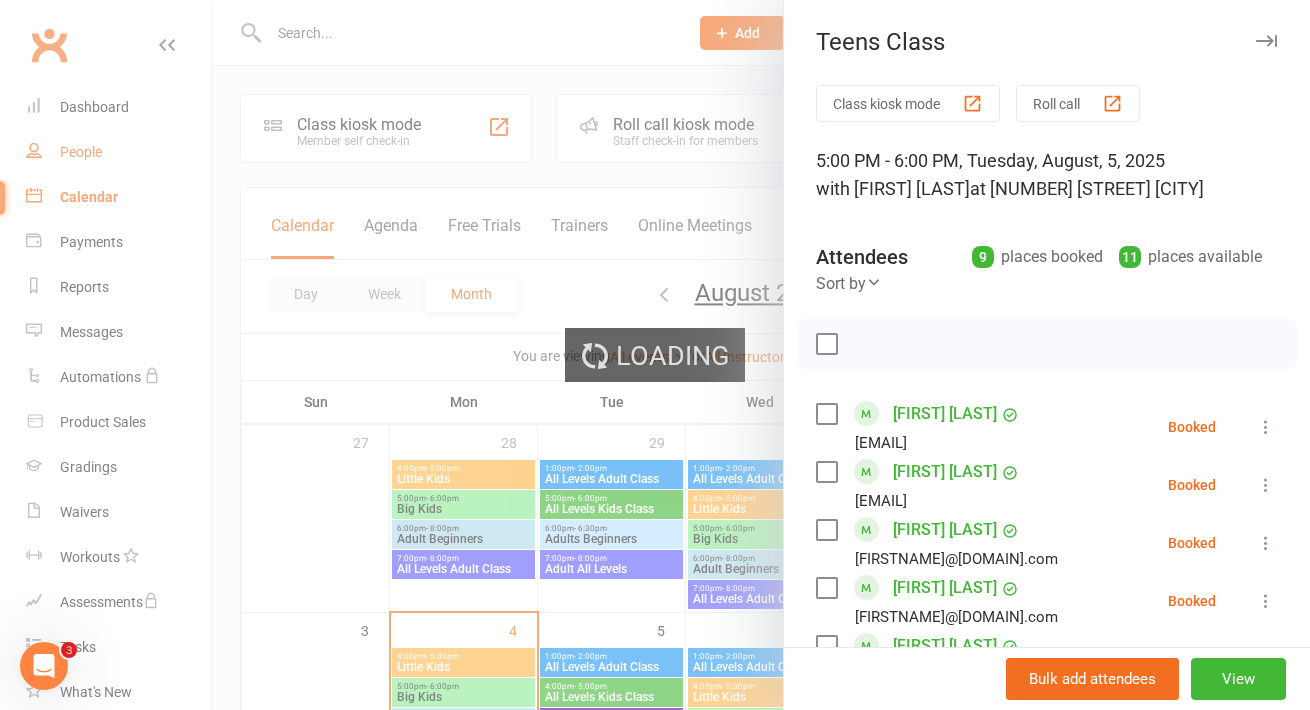 select on "100" 